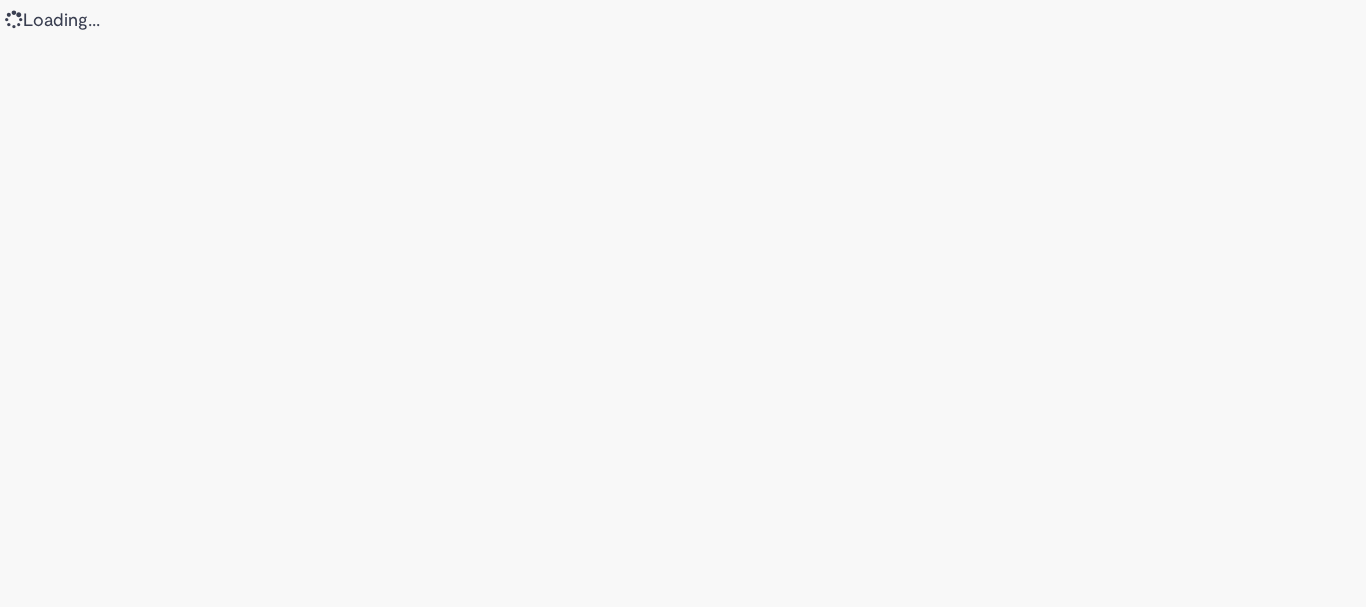 scroll, scrollTop: 0, scrollLeft: 0, axis: both 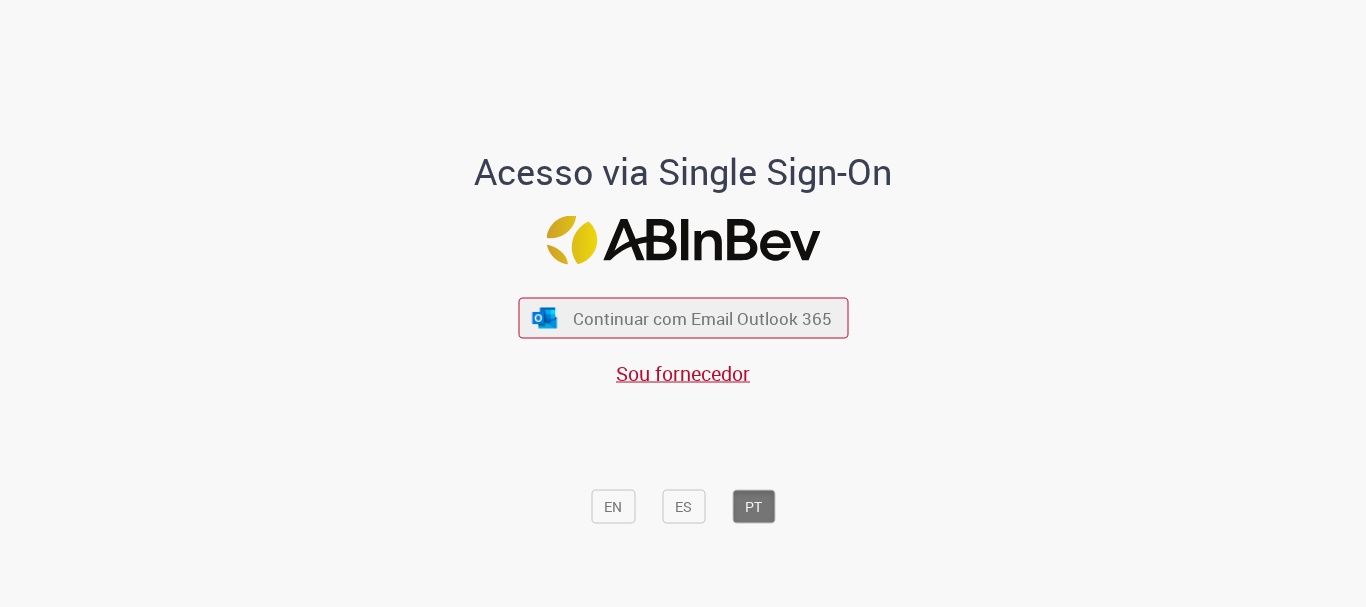 click on "Continuar com Email Outlook 365
Sou fornecedor" at bounding box center [683, 332] 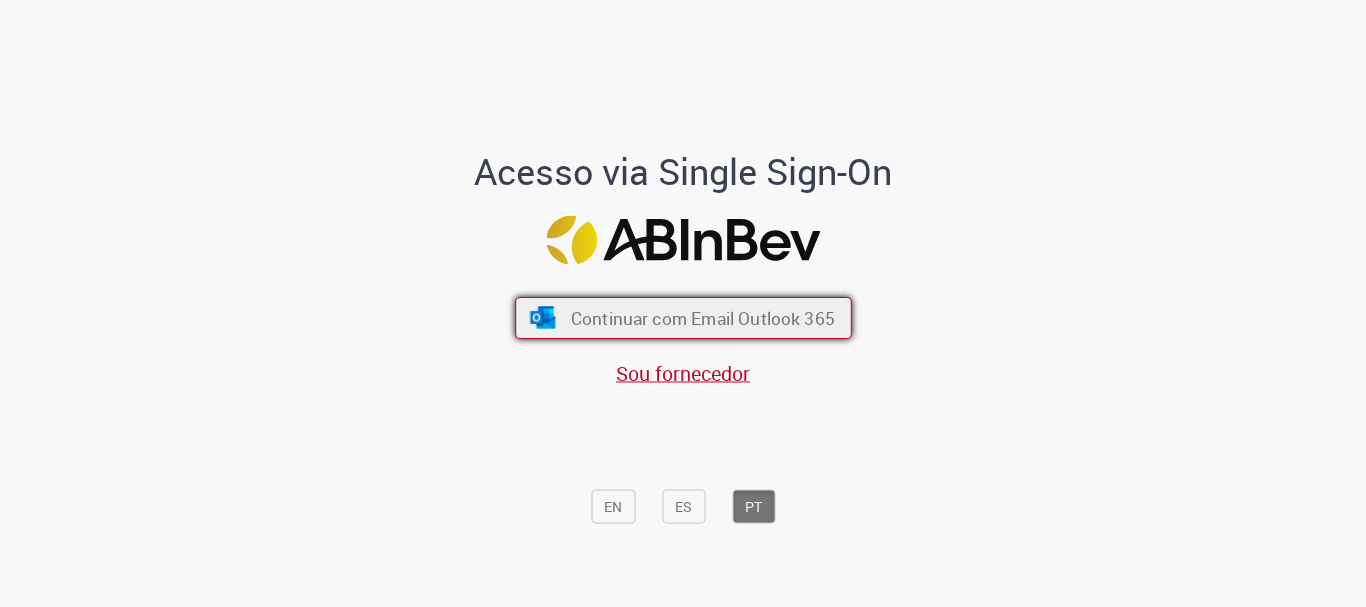 click on "Continuar com Email Outlook 365" at bounding box center [702, 318] 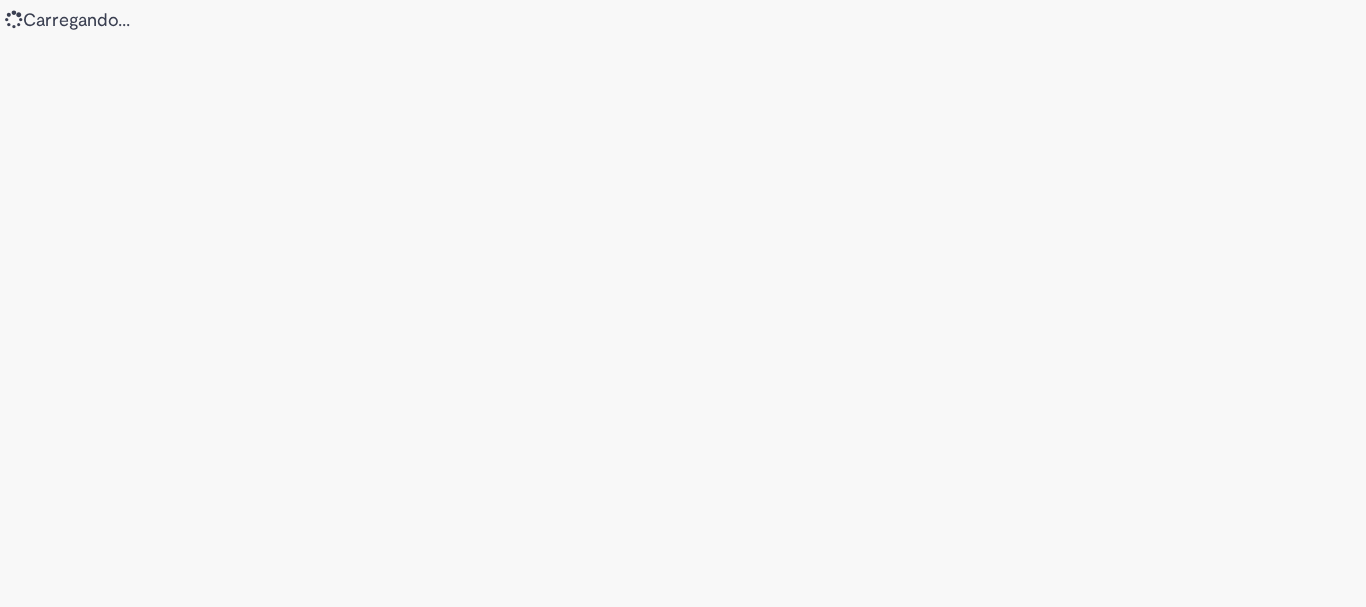 scroll, scrollTop: 0, scrollLeft: 0, axis: both 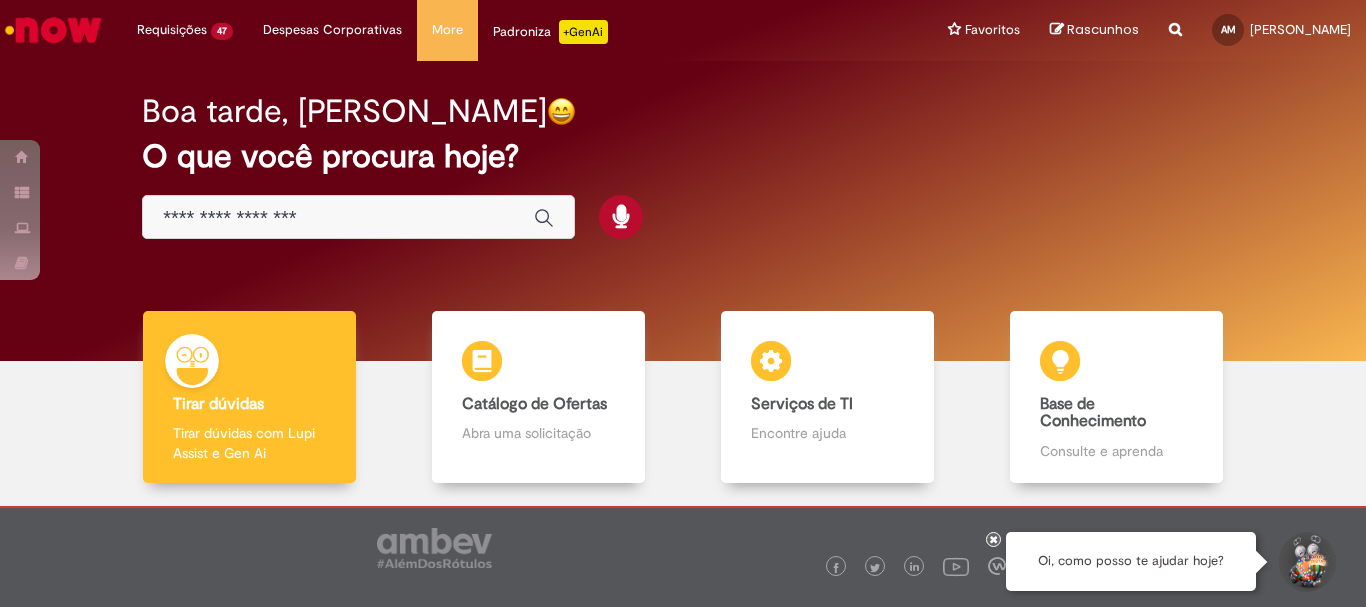 click at bounding box center (338, 218) 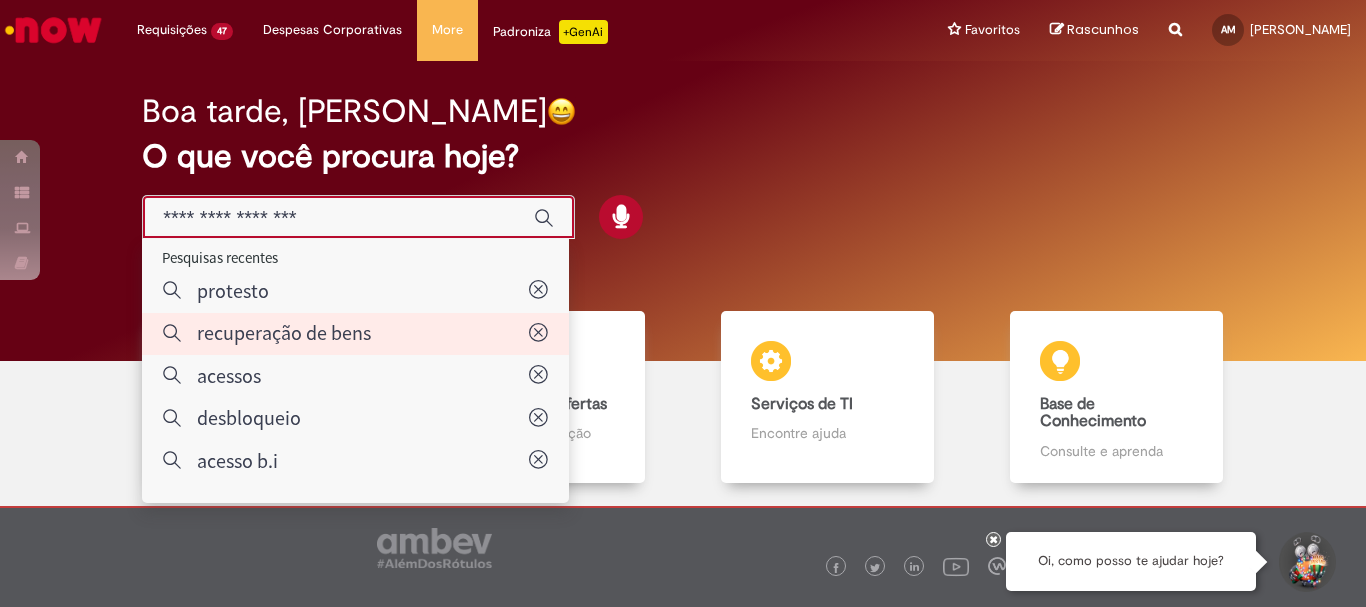 type on "**********" 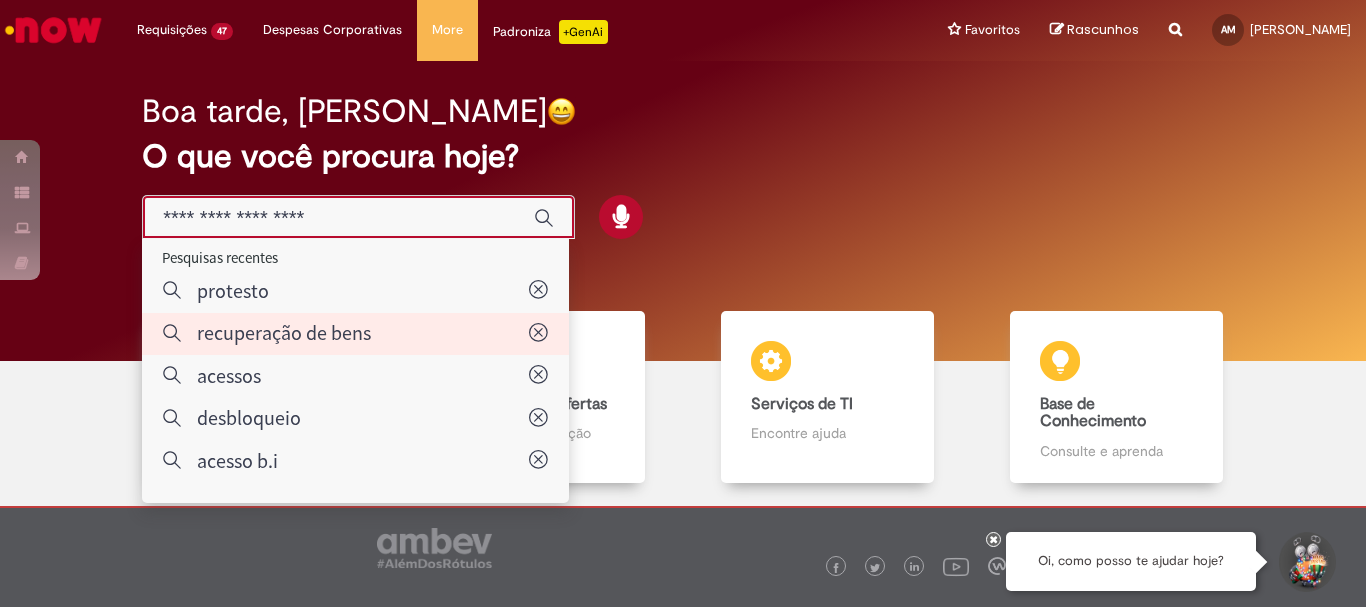drag, startPoint x: 347, startPoint y: 340, endPoint x: 512, endPoint y: 319, distance: 166.331 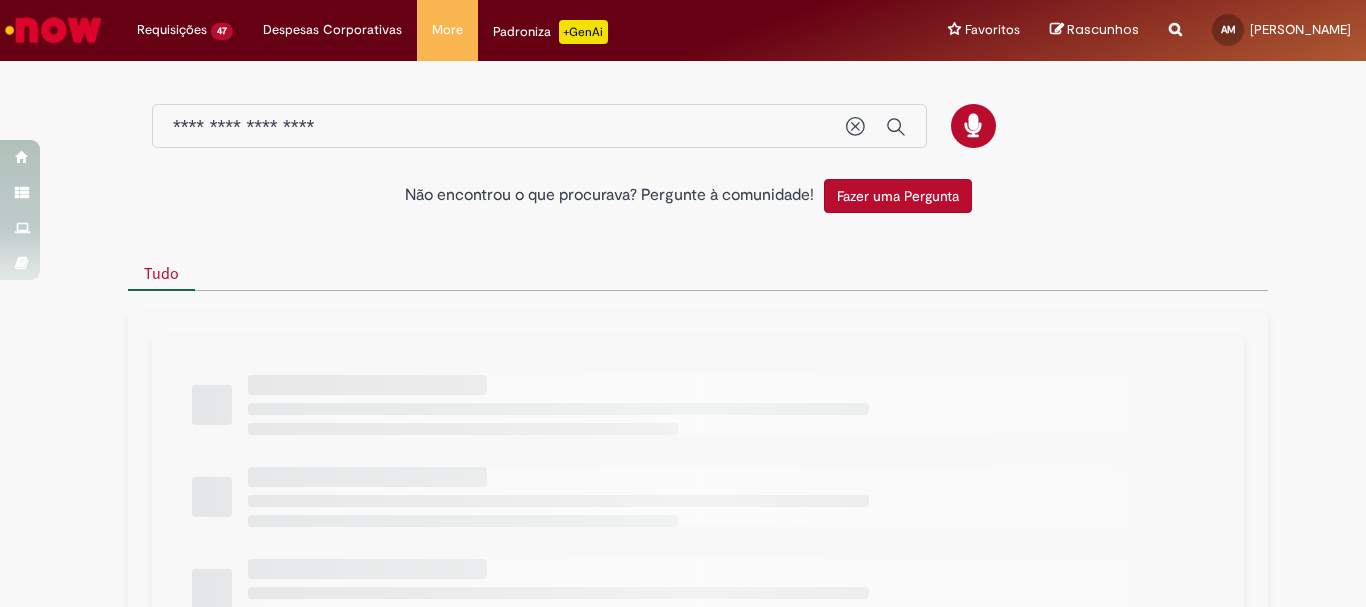 click on "Não encontrou o que procurava? Pergunte à comunidade!   Fazer uma Pergunta" at bounding box center (683, 196) 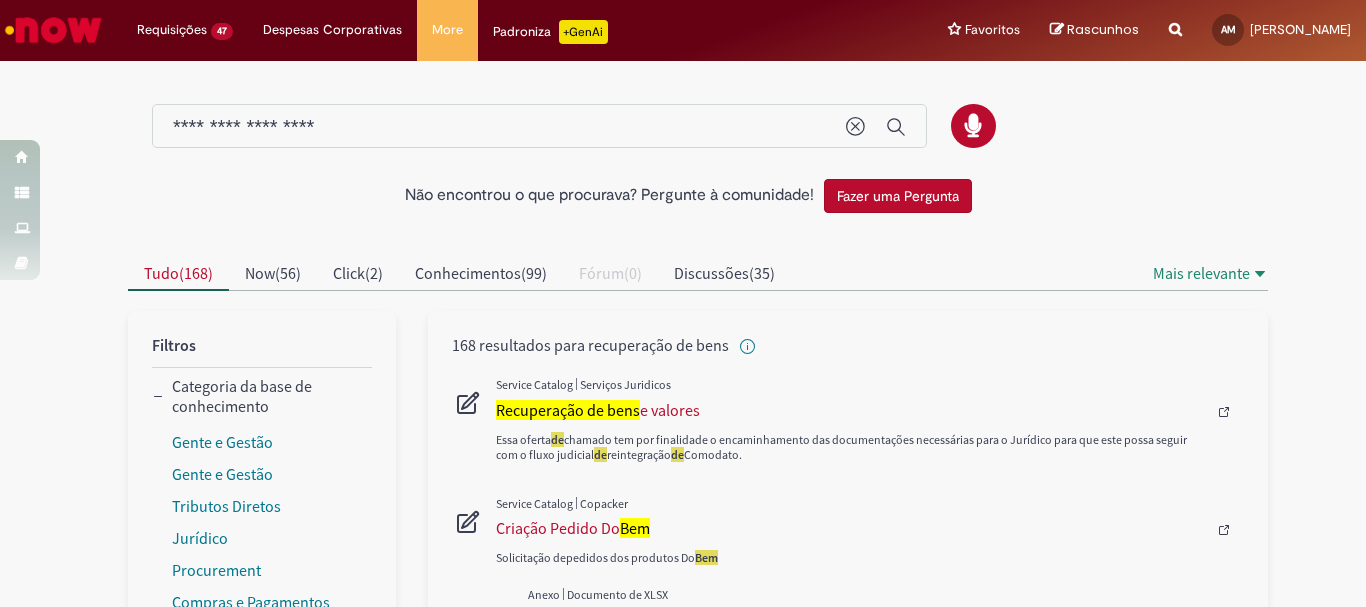 scroll, scrollTop: 300, scrollLeft: 0, axis: vertical 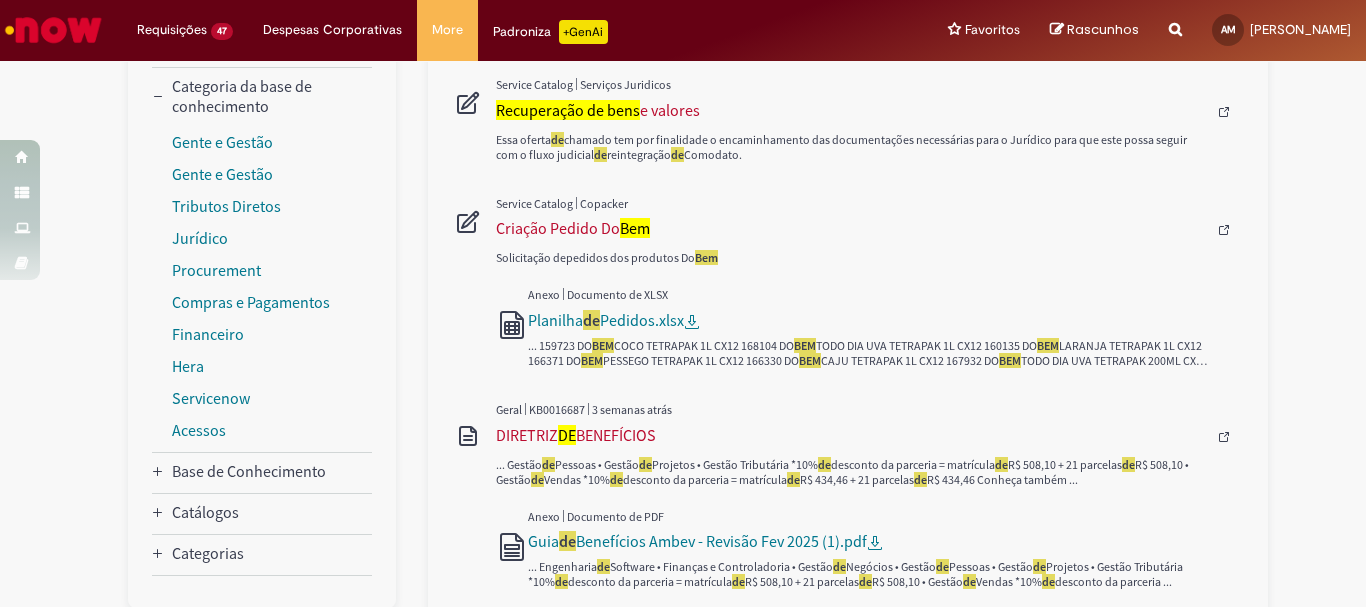 click at bounding box center (870, 112) 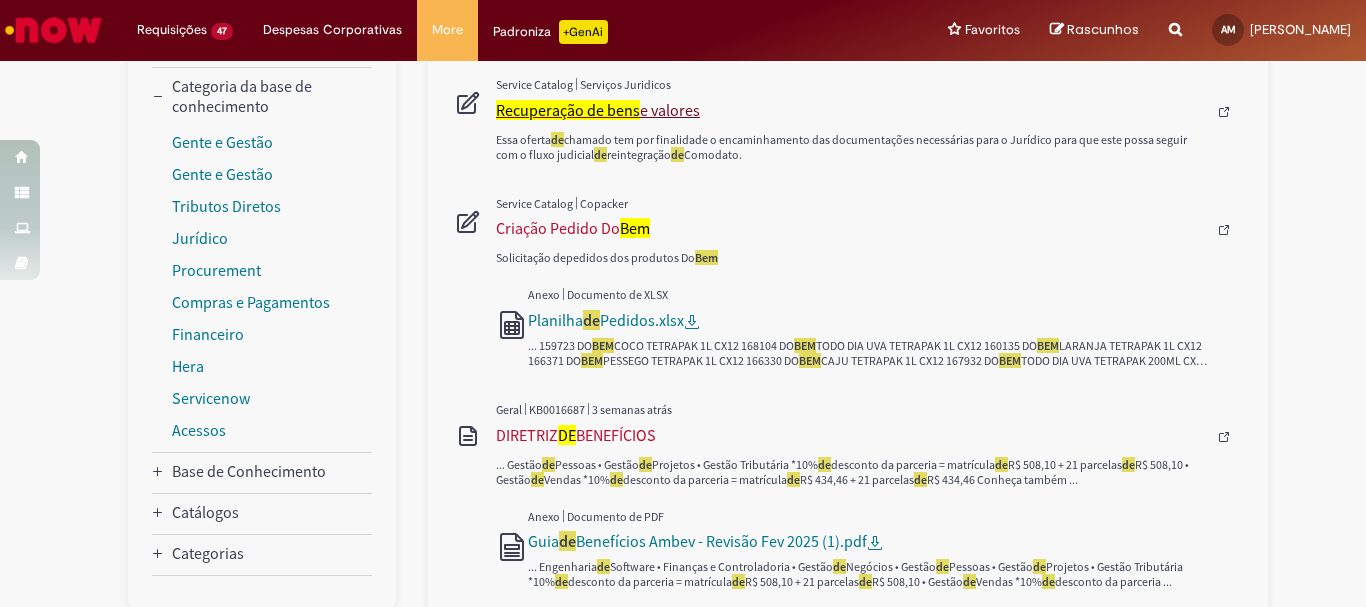 click on "Recuperação de bens" at bounding box center [568, 110] 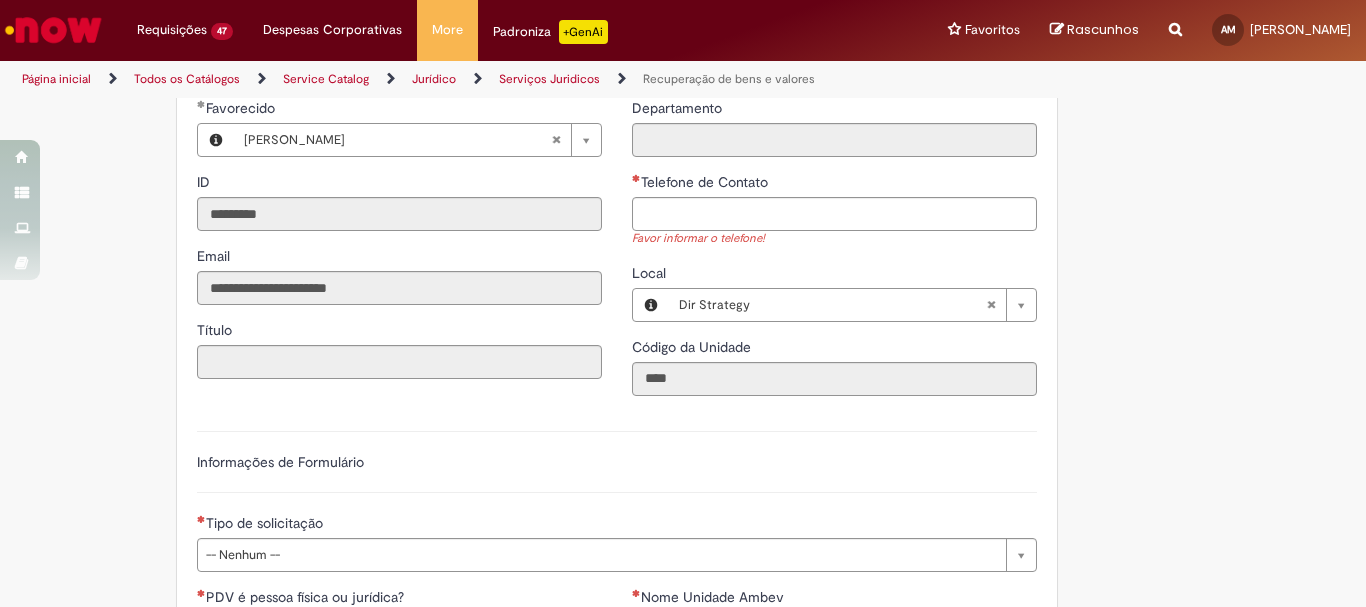 type on "**********" 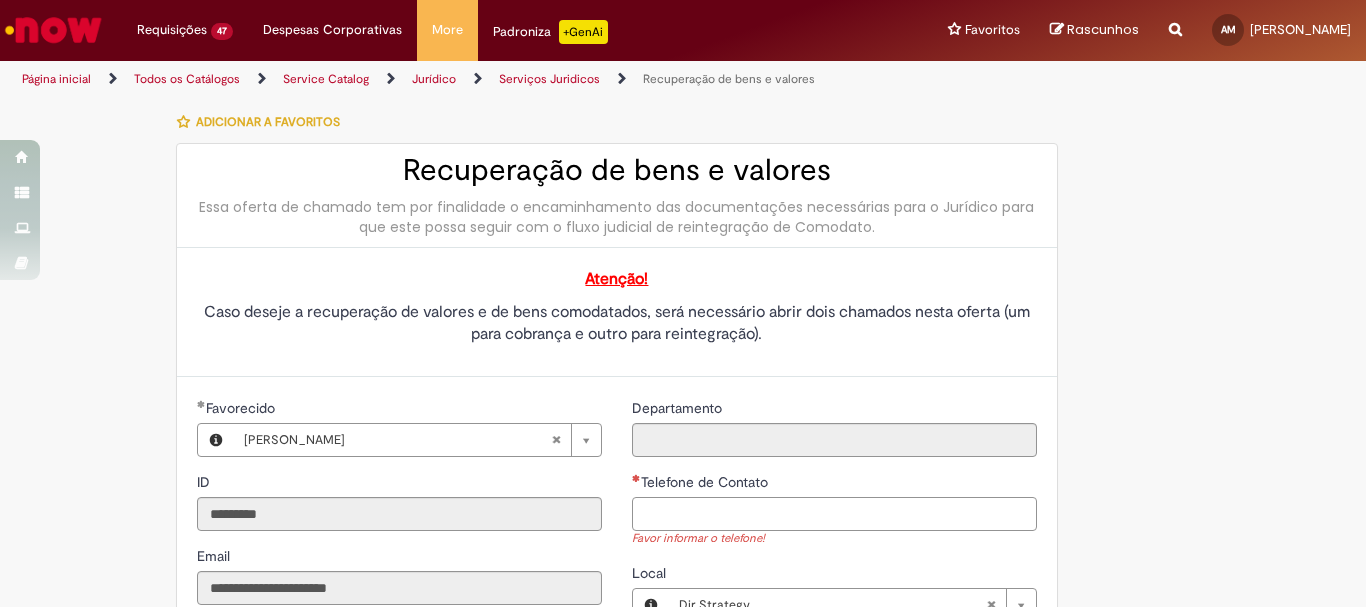 click on "Telefone de Contato" at bounding box center (834, 514) 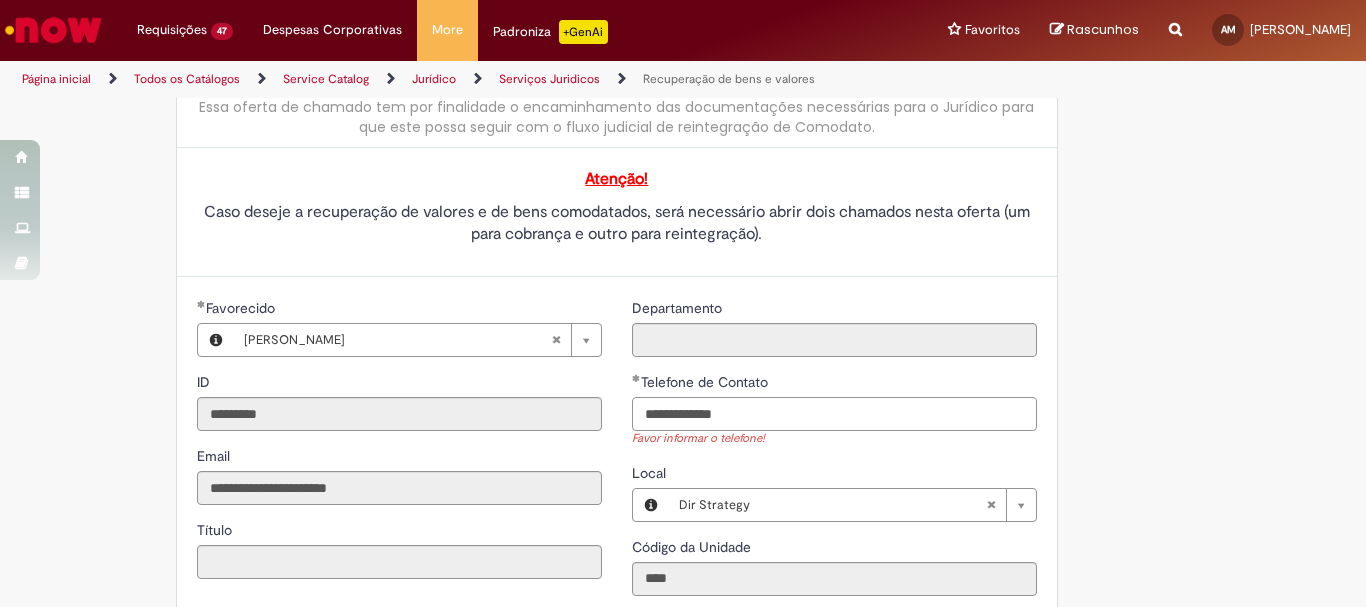 scroll, scrollTop: 400, scrollLeft: 0, axis: vertical 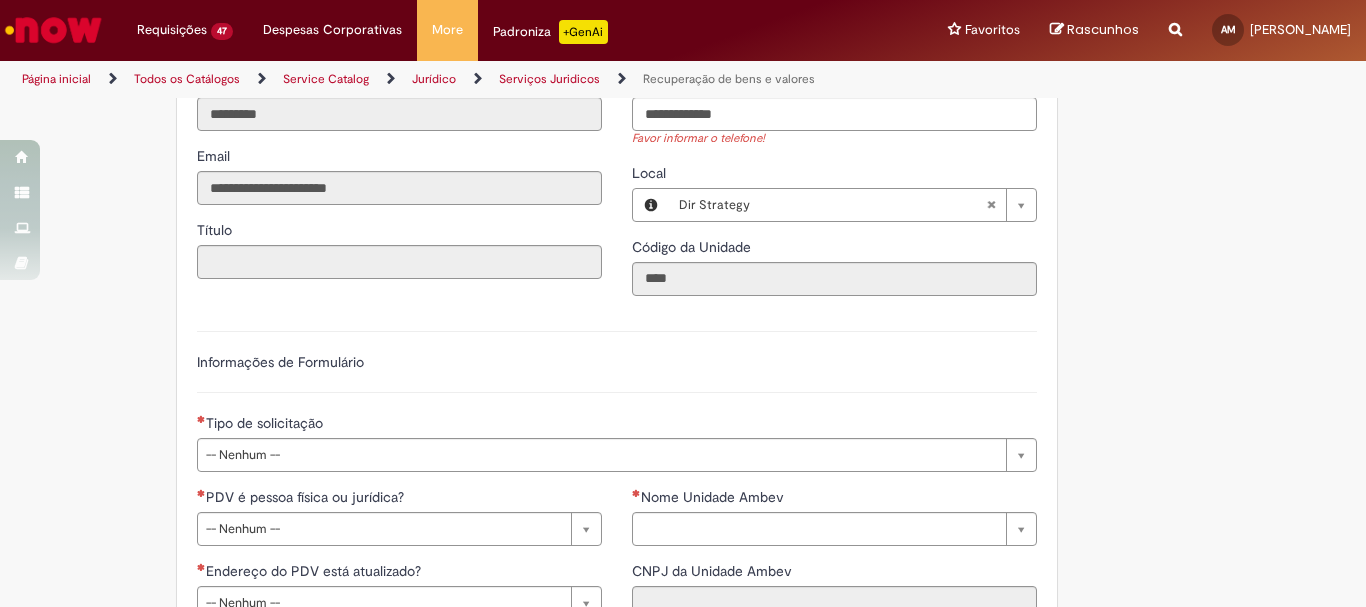 type on "**********" 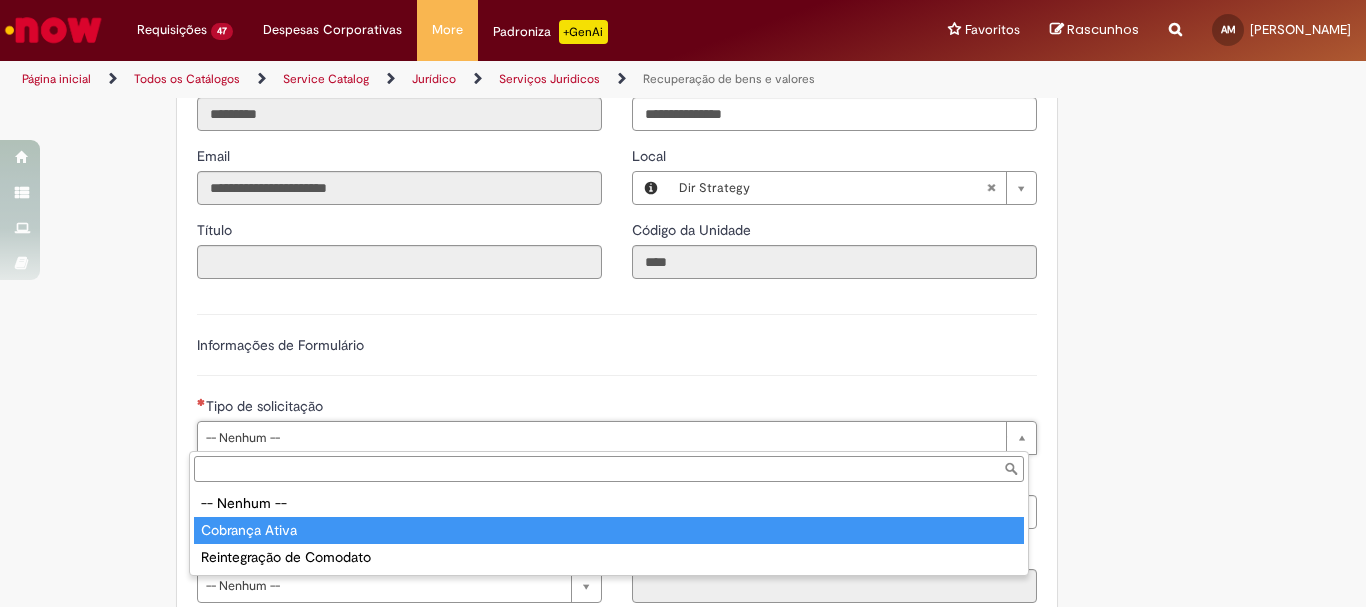 type on "**********" 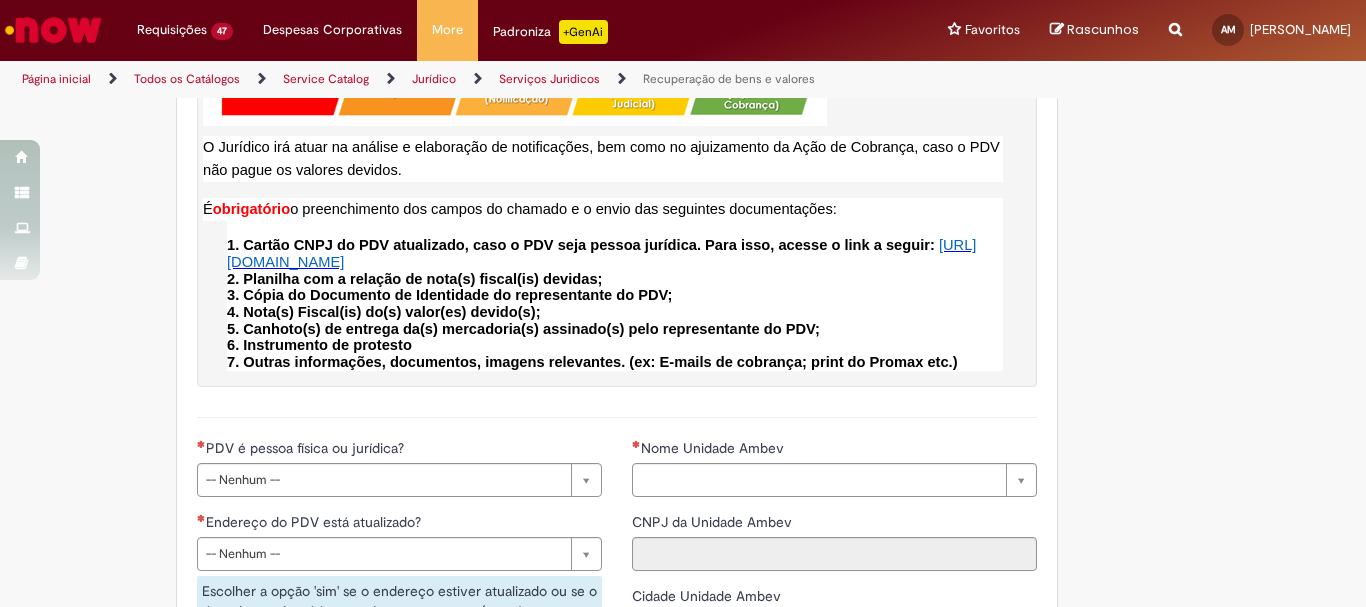scroll, scrollTop: 1300, scrollLeft: 0, axis: vertical 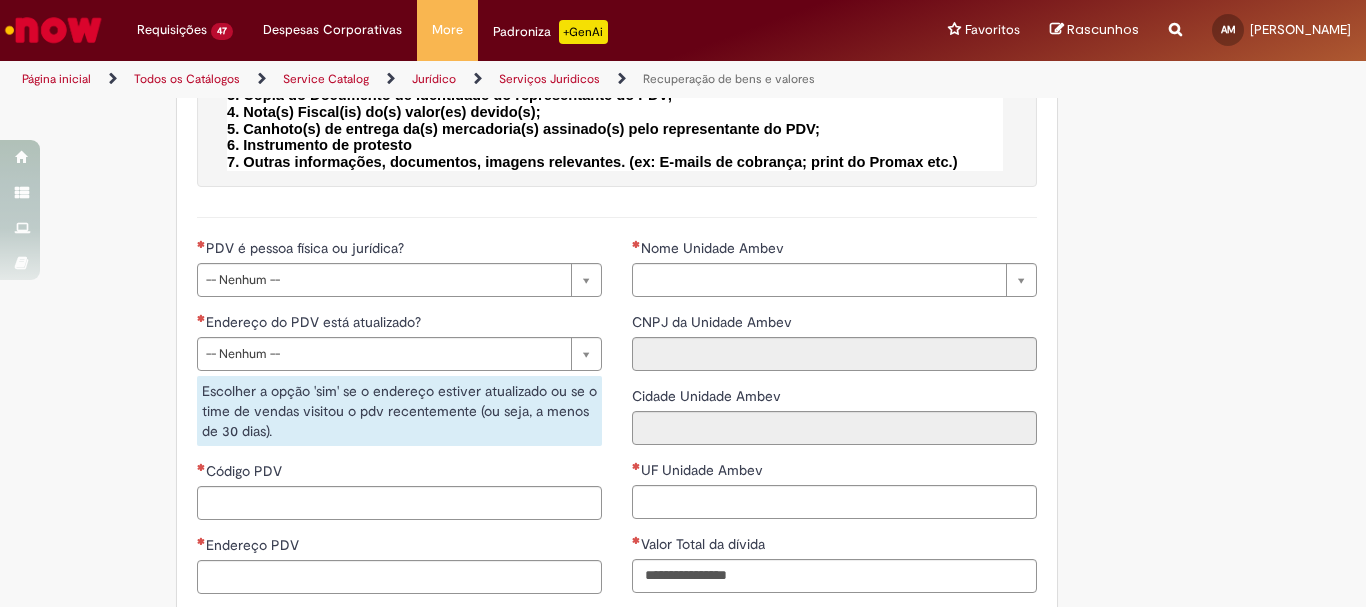 drag, startPoint x: 380, startPoint y: 344, endPoint x: 338, endPoint y: 393, distance: 64.53681 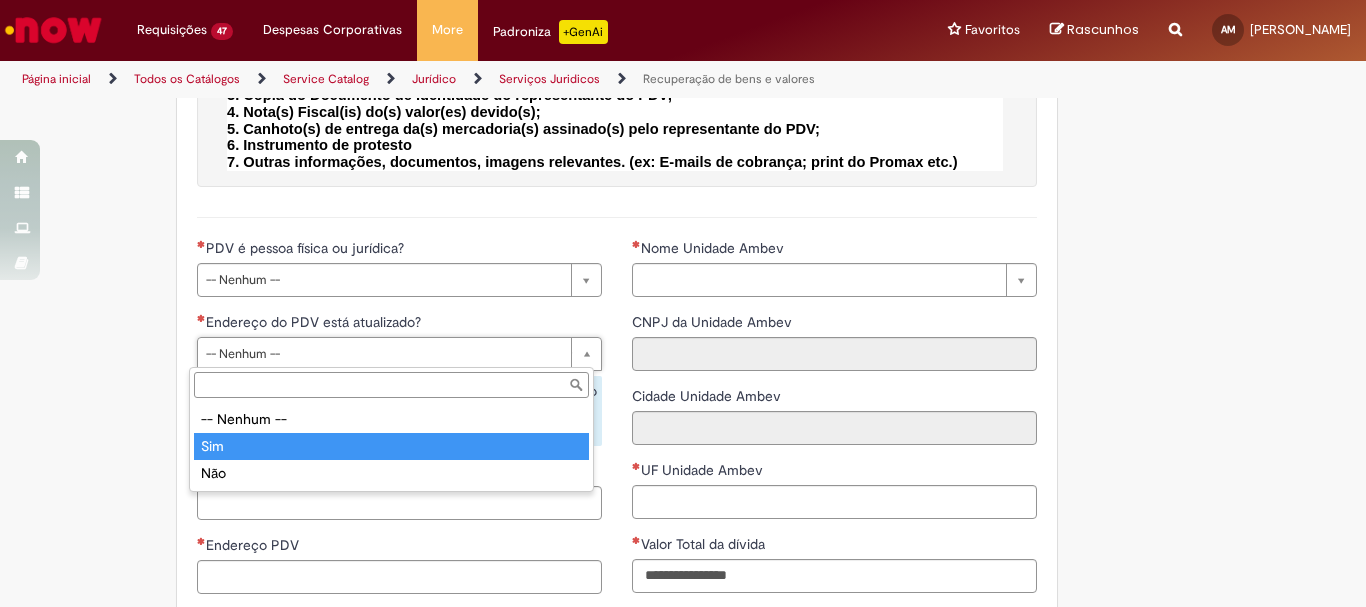 type on "***" 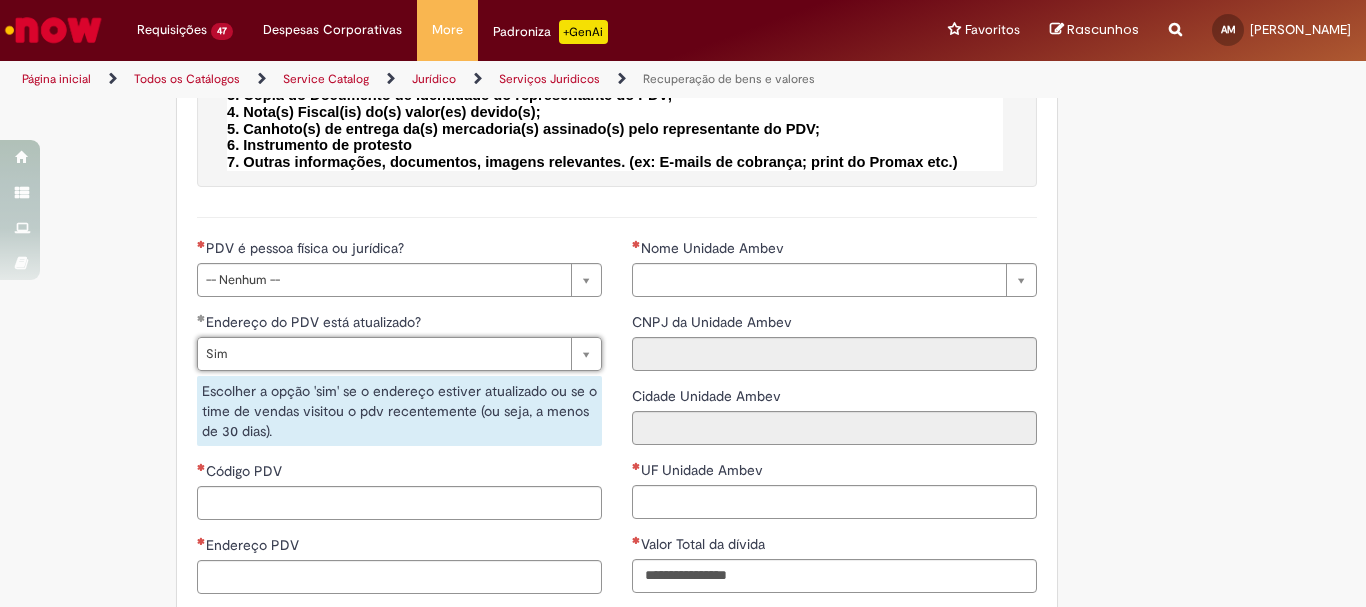 scroll, scrollTop: 1500, scrollLeft: 0, axis: vertical 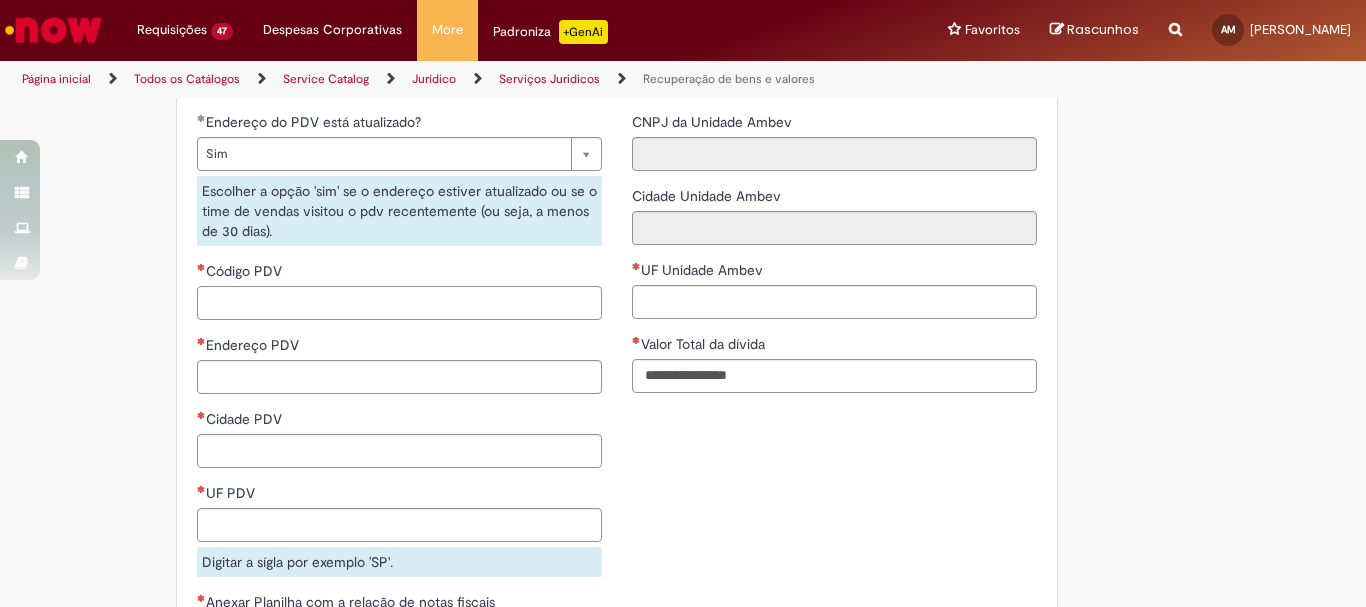drag, startPoint x: 463, startPoint y: 299, endPoint x: 461, endPoint y: 416, distance: 117.01709 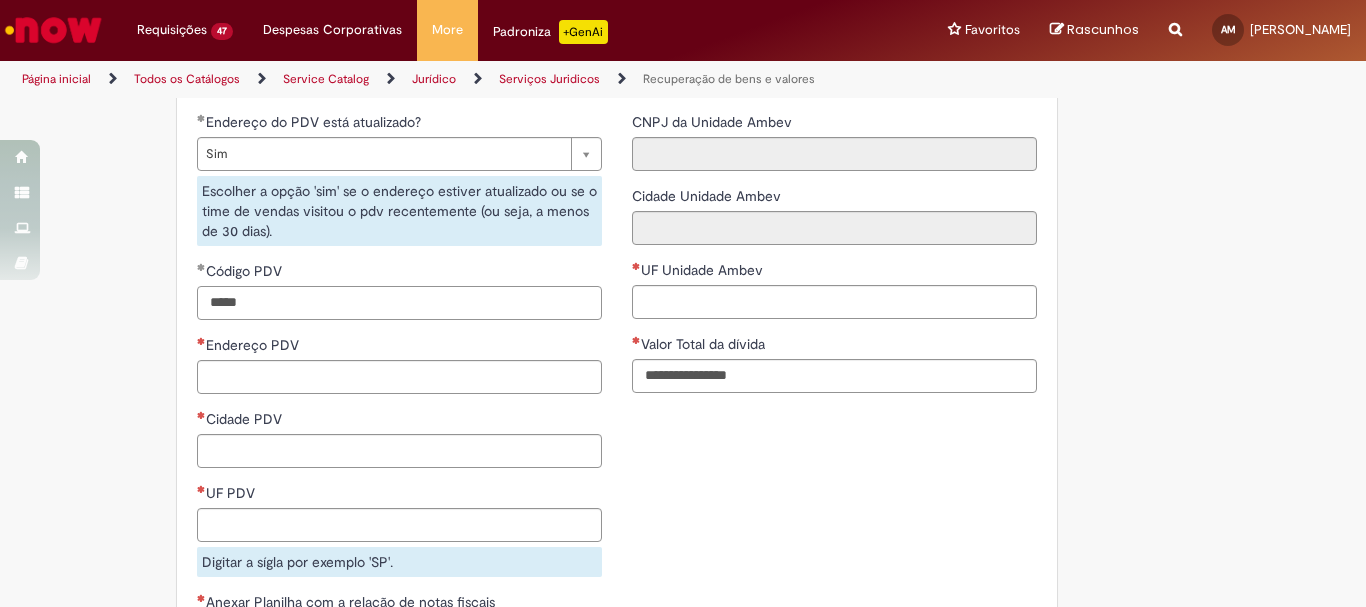 type on "*****" 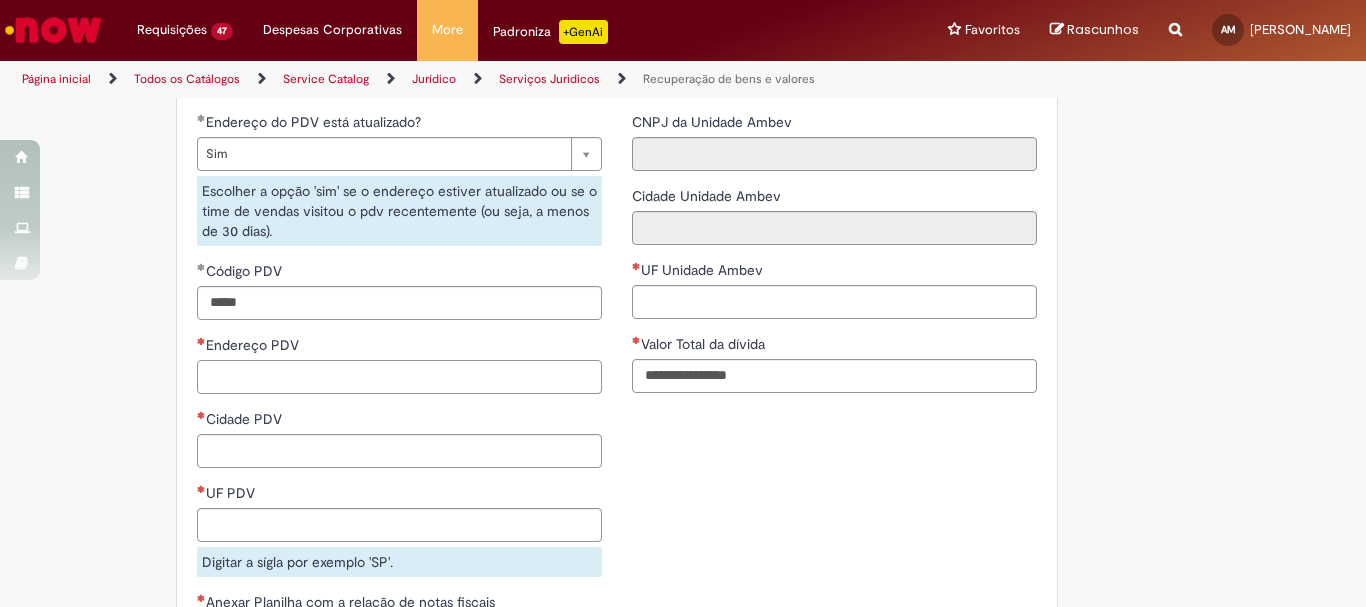 click on "Endereço PDV" at bounding box center [399, 377] 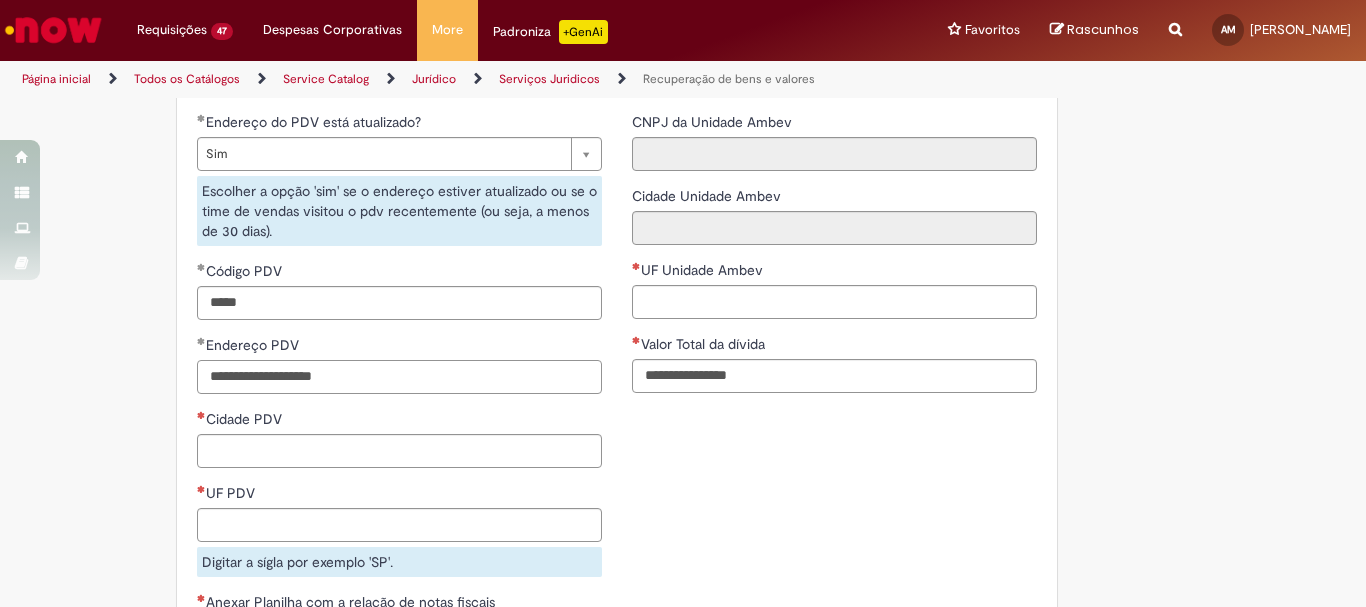 type on "**********" 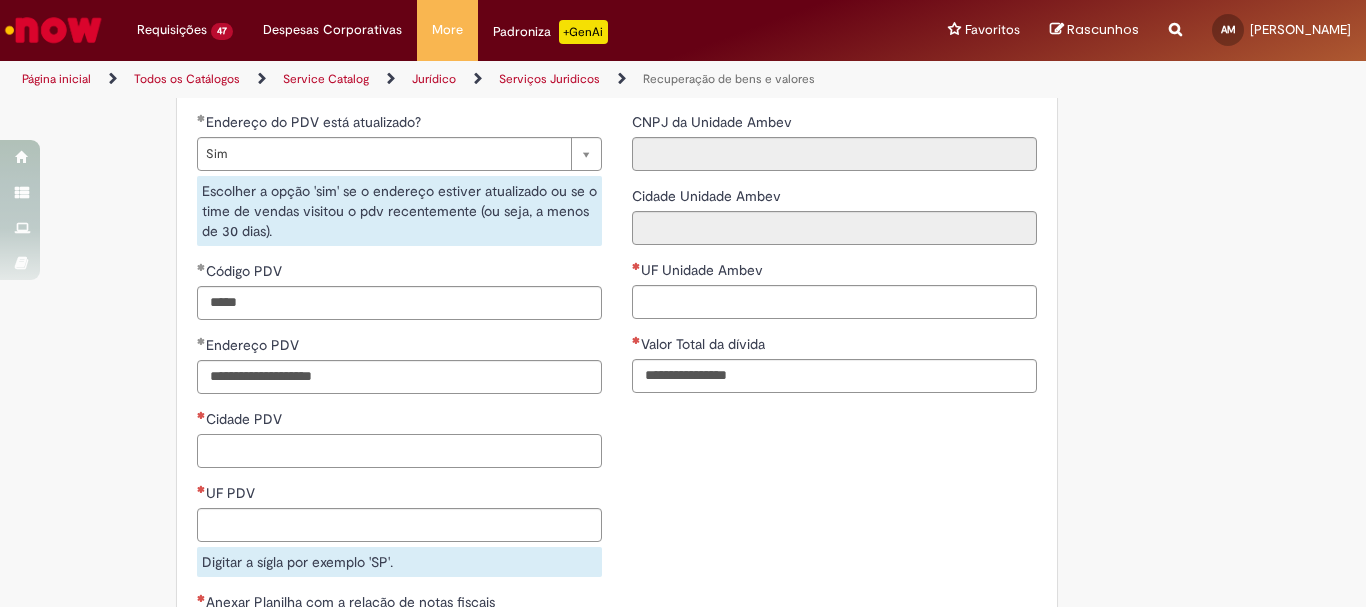 click on "Cidade PDV" at bounding box center (399, 451) 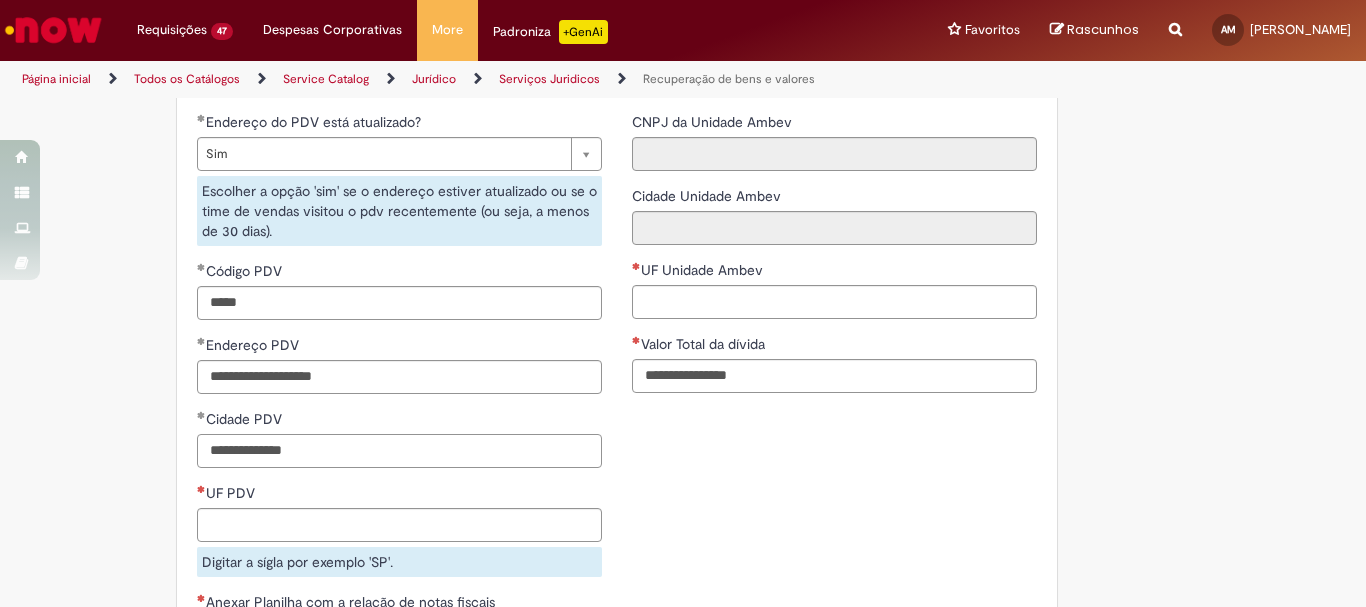 scroll, scrollTop: 1700, scrollLeft: 0, axis: vertical 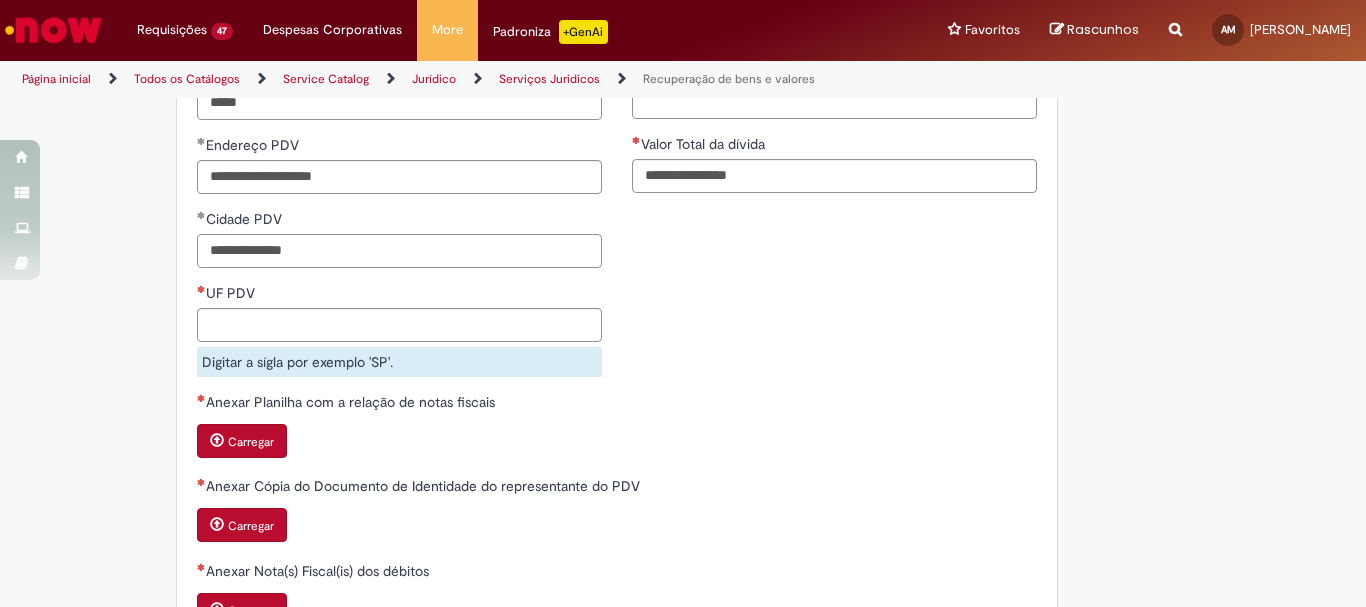 type on "**********" 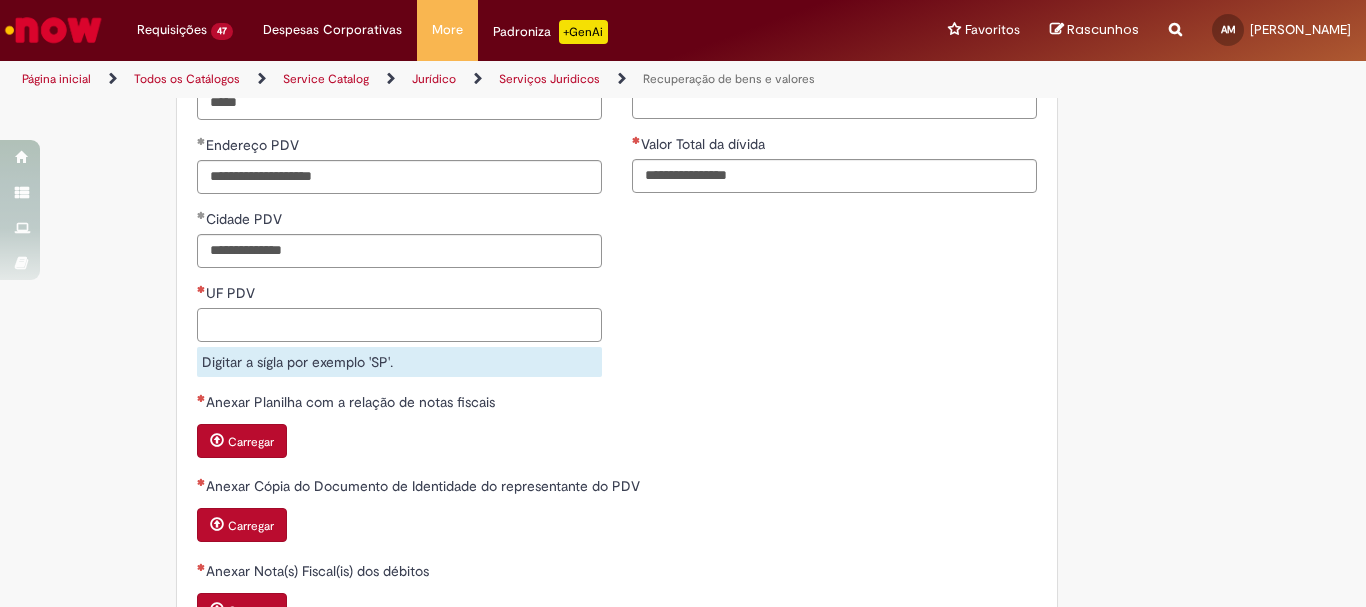 click on "UF PDV" at bounding box center [399, 325] 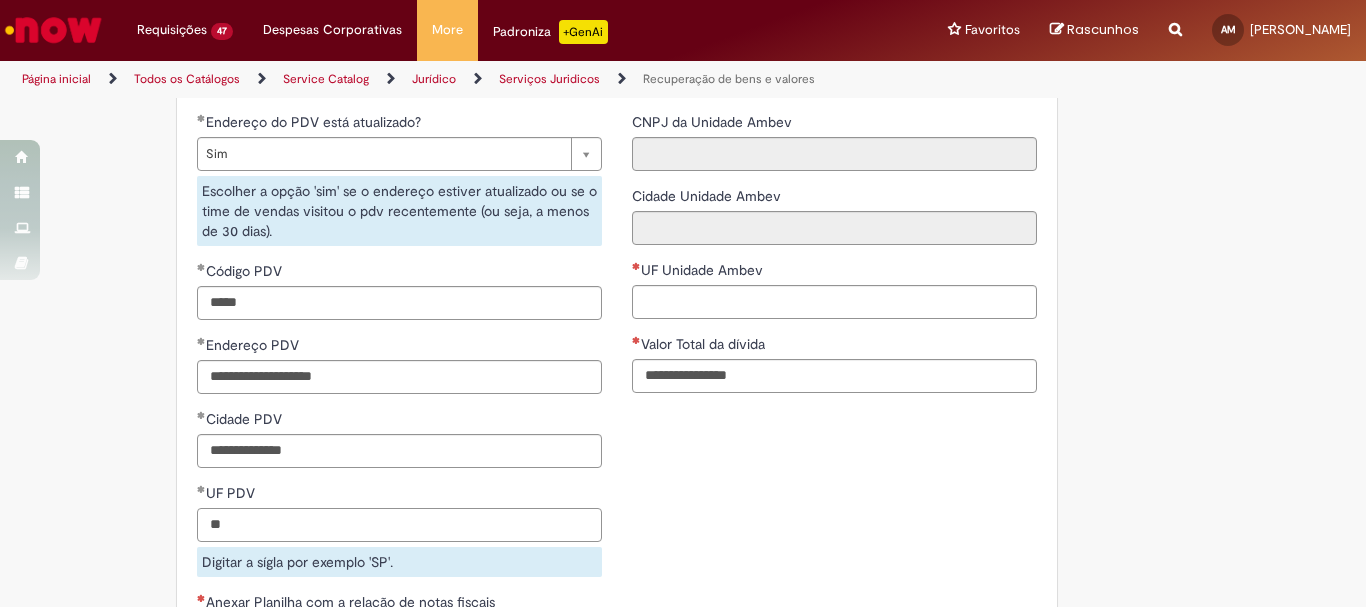 scroll, scrollTop: 1300, scrollLeft: 0, axis: vertical 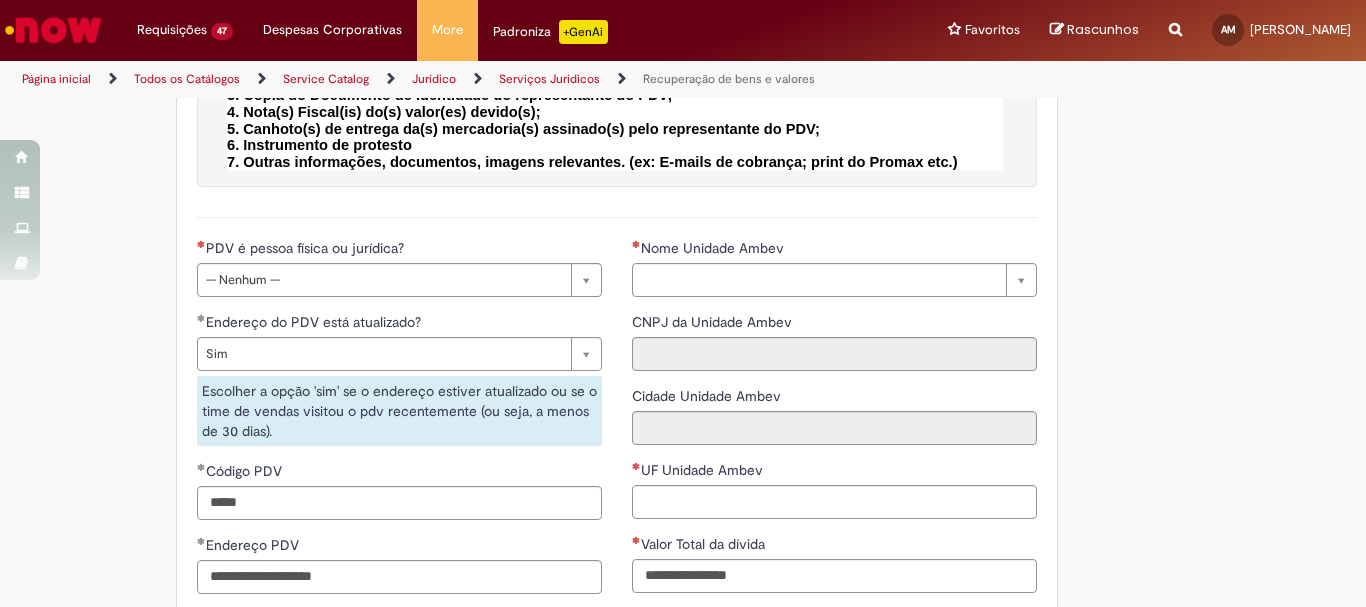 type on "**" 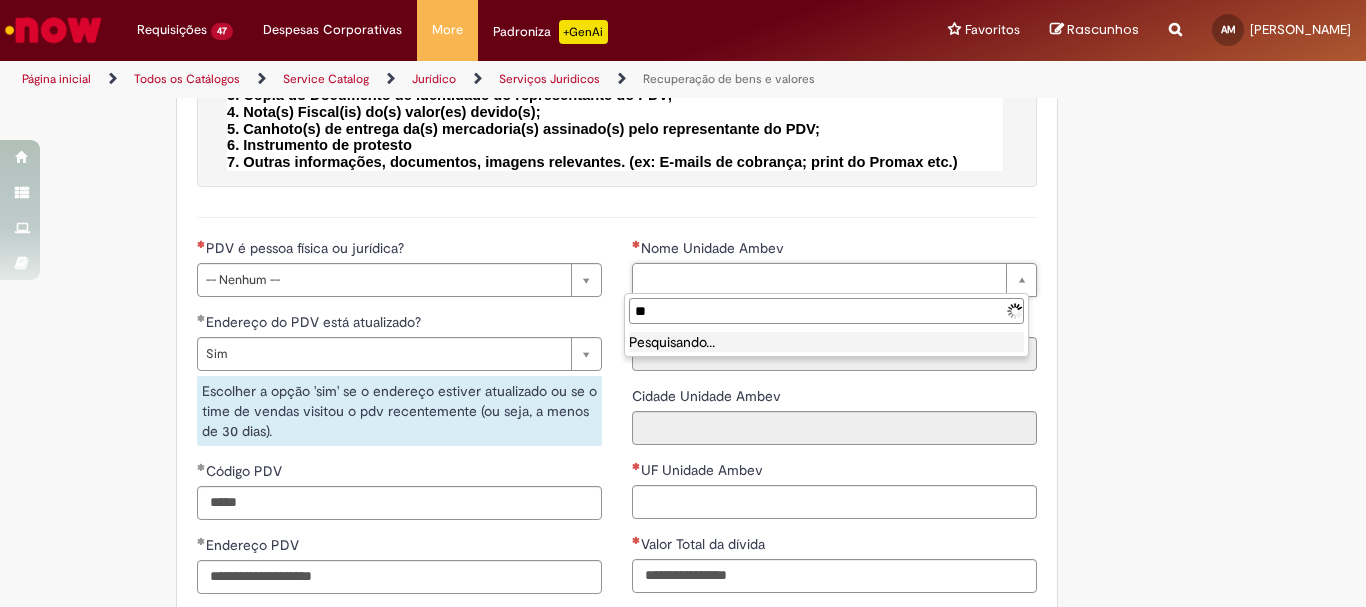 type on "*" 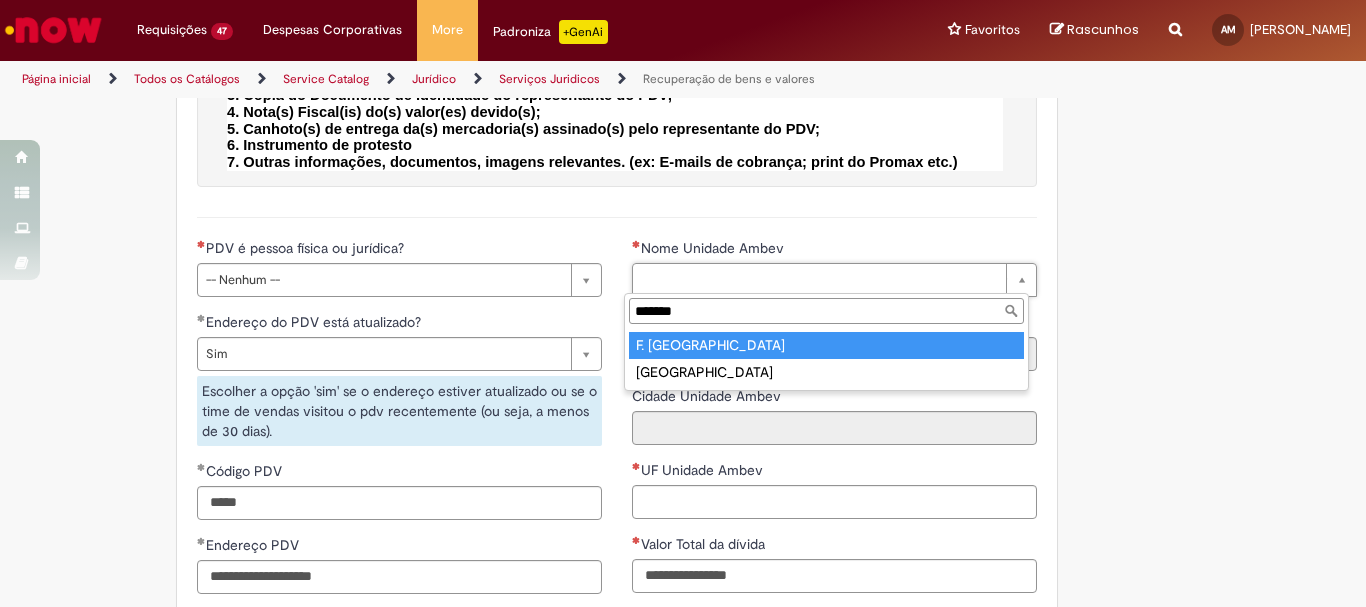 type on "******" 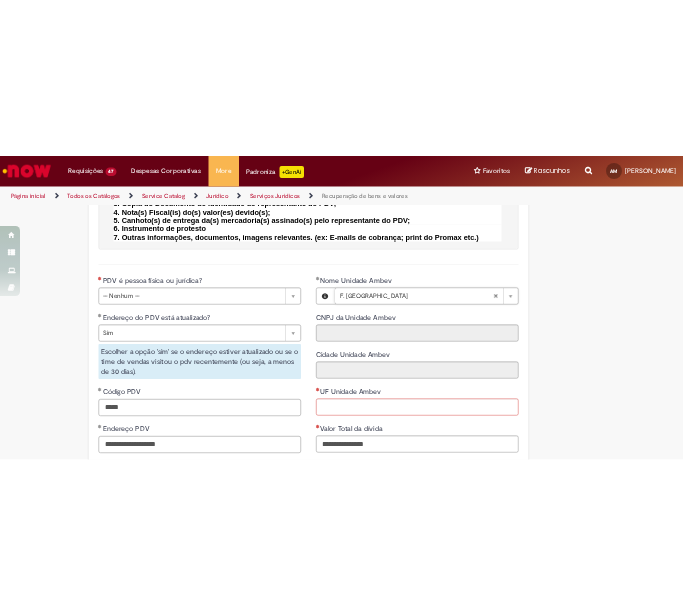 scroll, scrollTop: 1400, scrollLeft: 0, axis: vertical 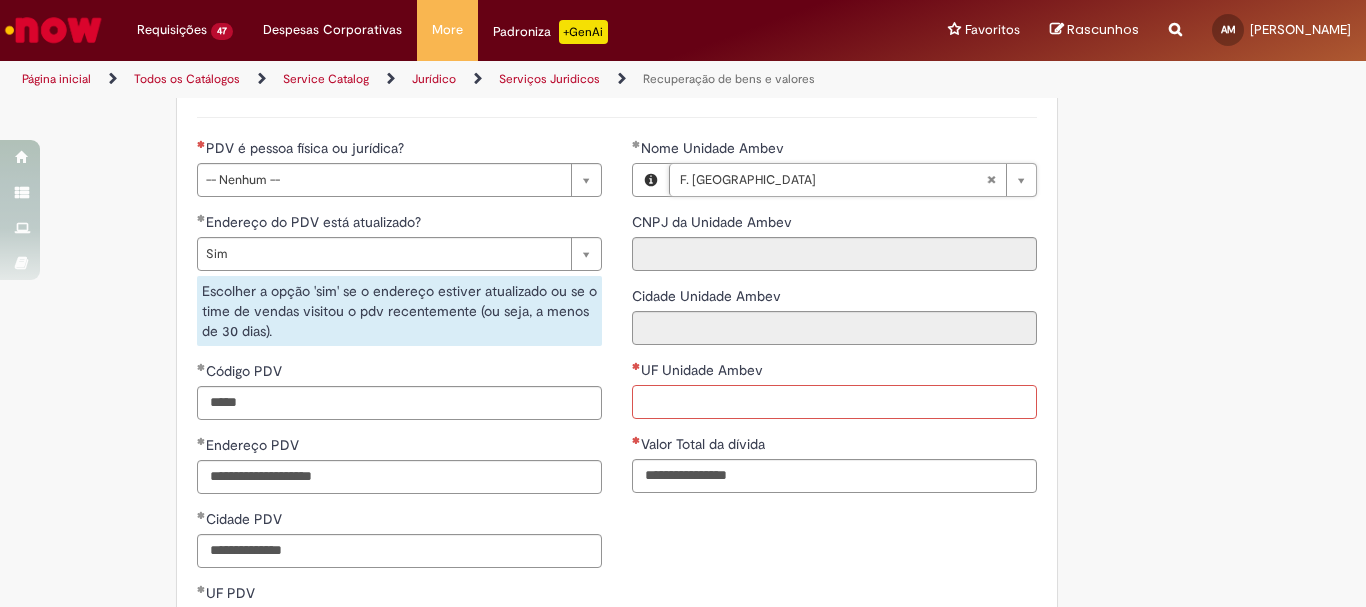 click on "UF Unidade Ambev" at bounding box center [834, 402] 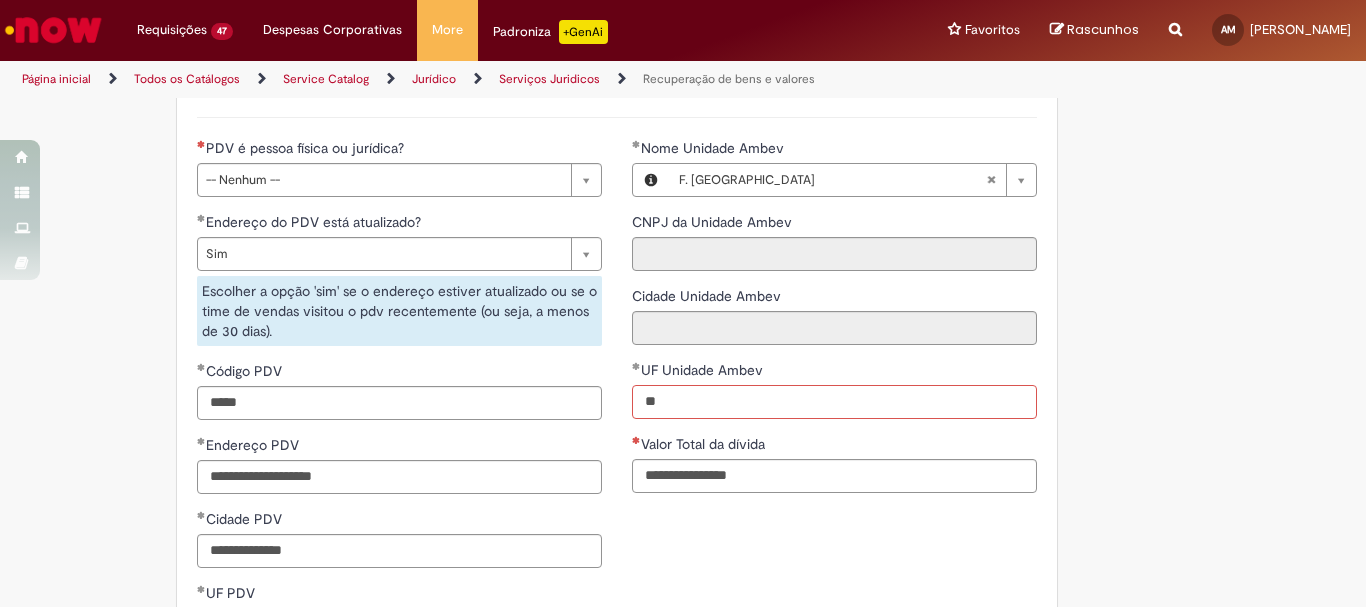 type on "**" 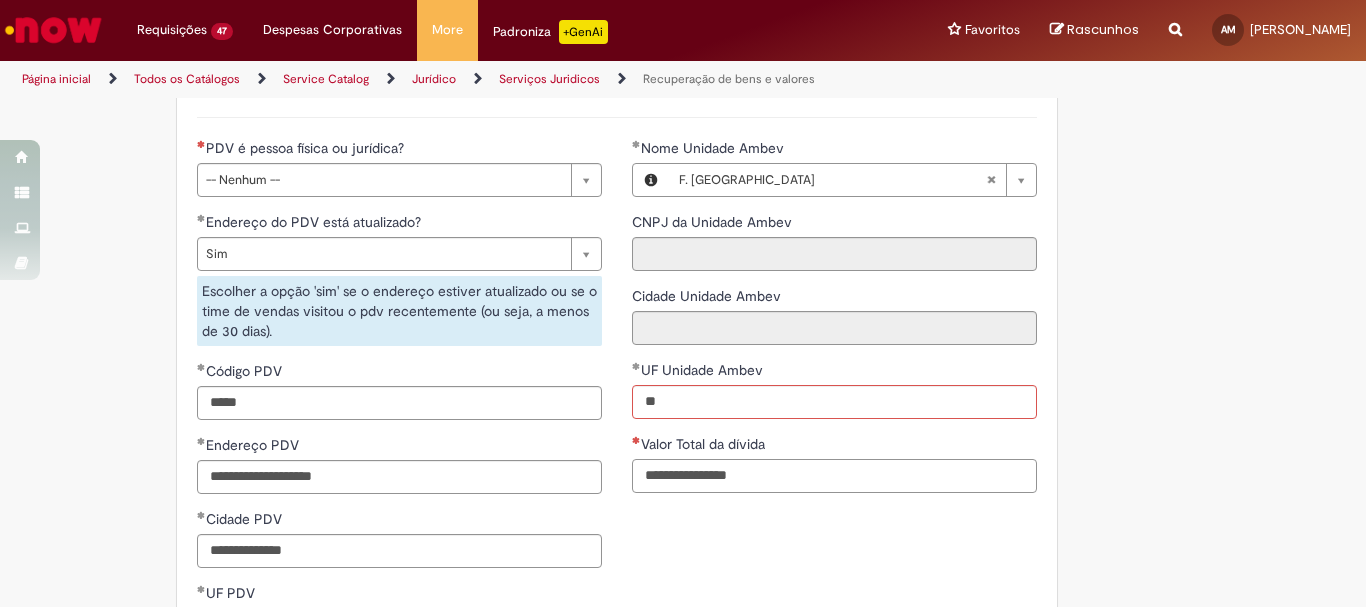 click on "Valor Total da dívida" at bounding box center [834, 476] 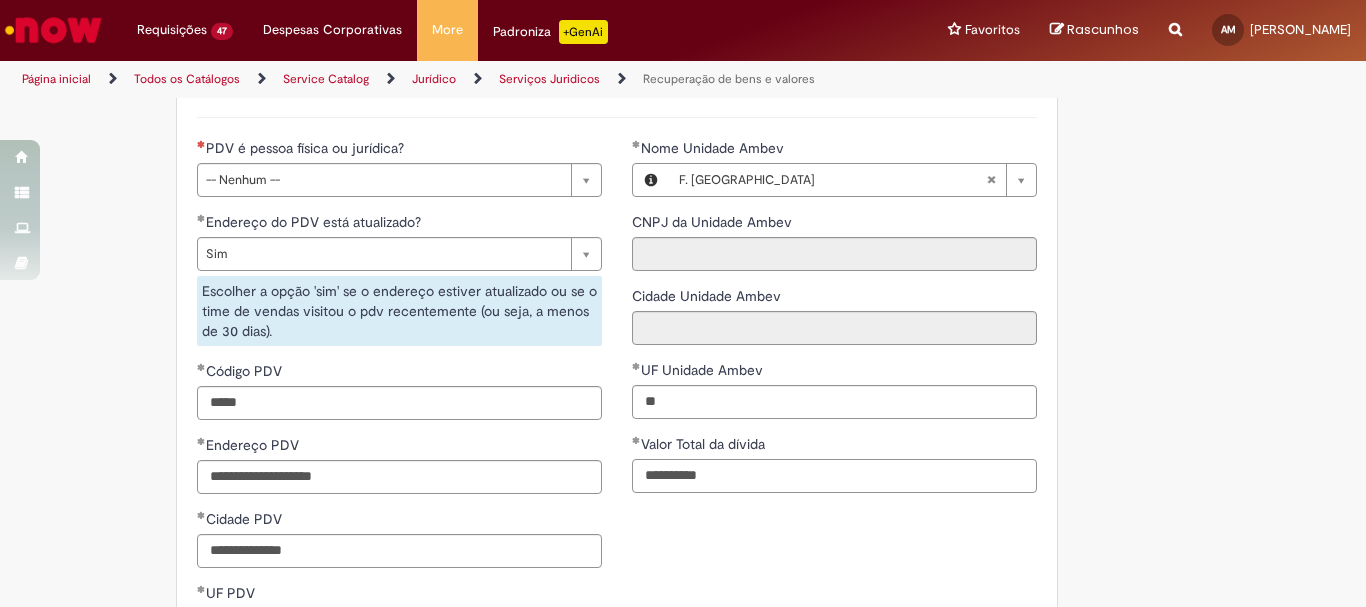 type on "**********" 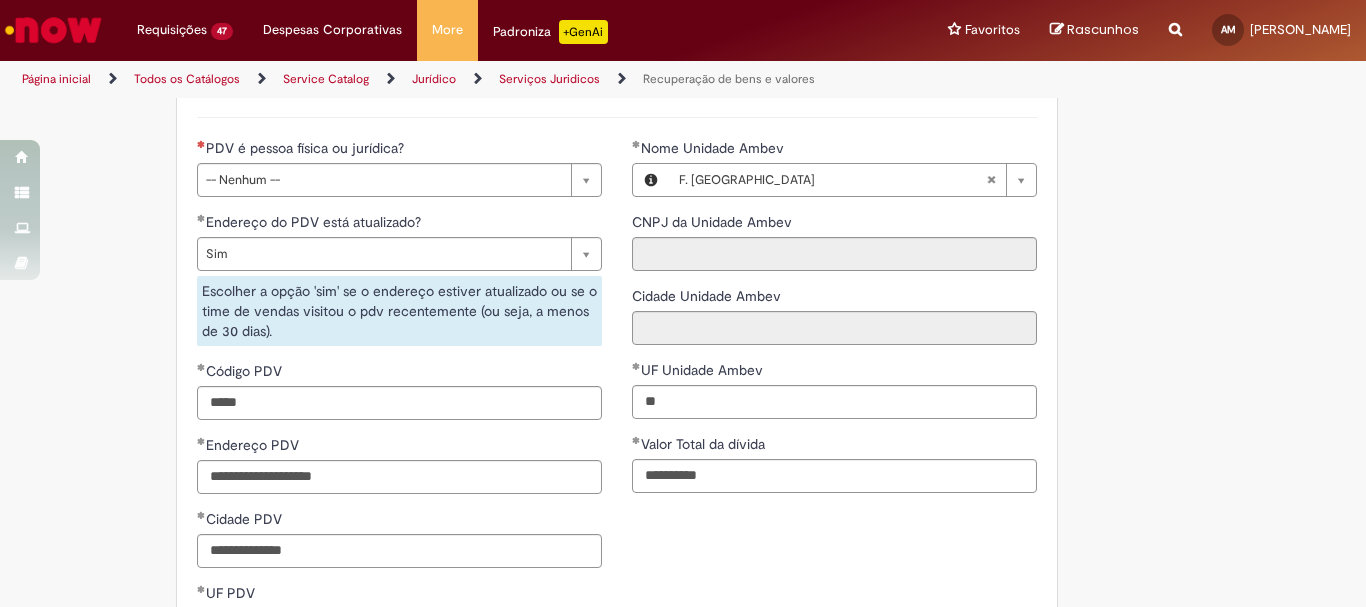 click on "**********" at bounding box center (617, 415) 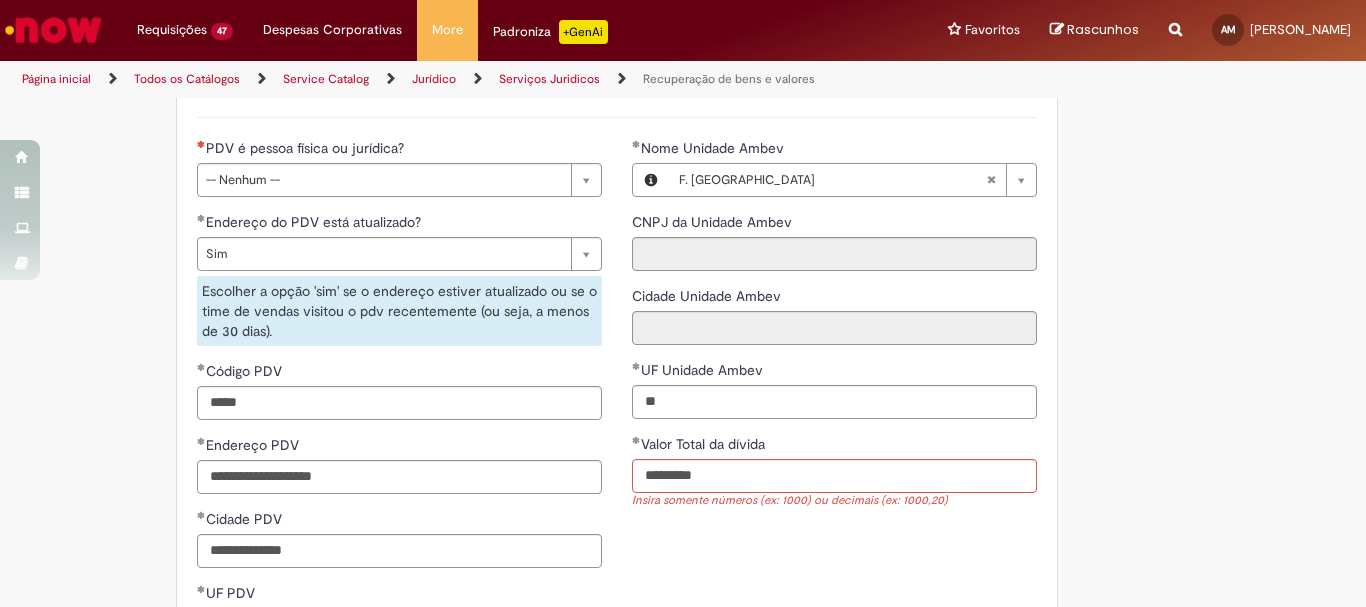 type on "**********" 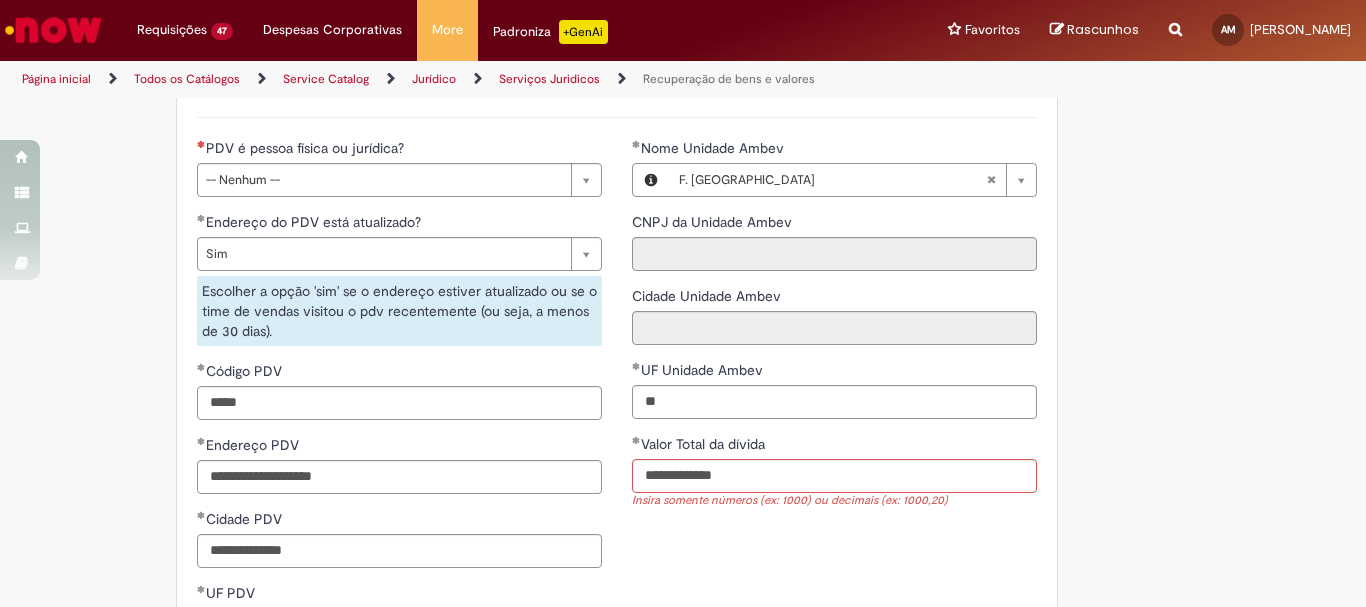 click on "**********" at bounding box center (617, 415) 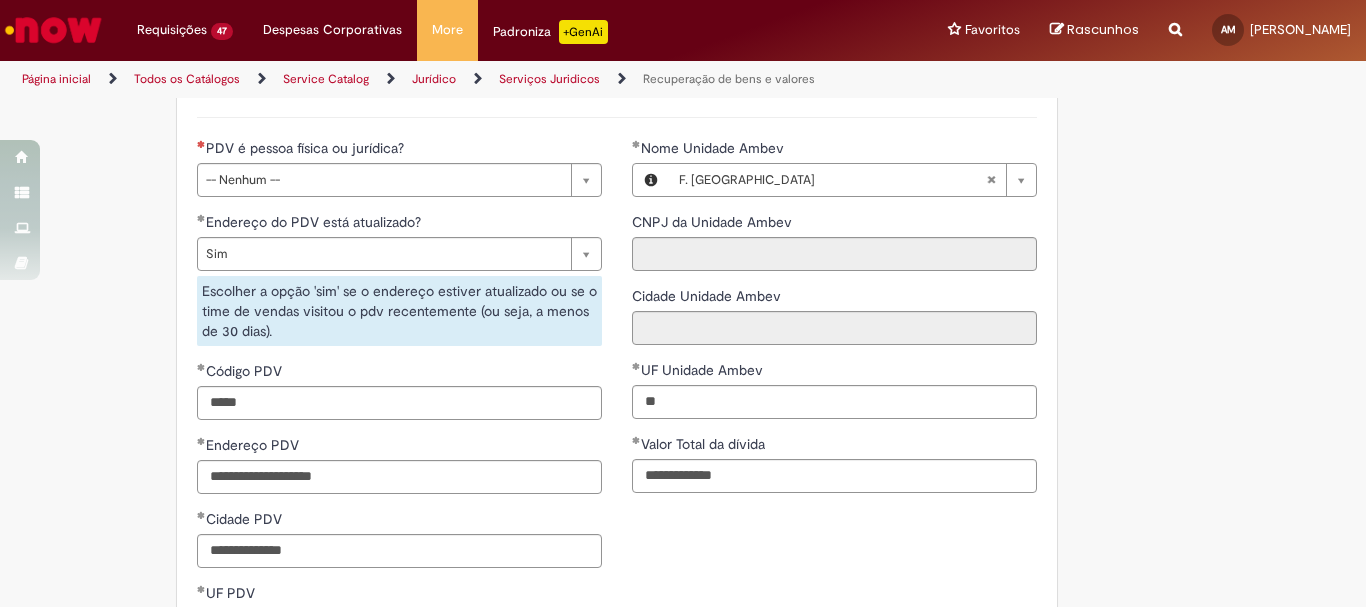 drag, startPoint x: 78, startPoint y: 401, endPoint x: 76, endPoint y: 421, distance: 20.09975 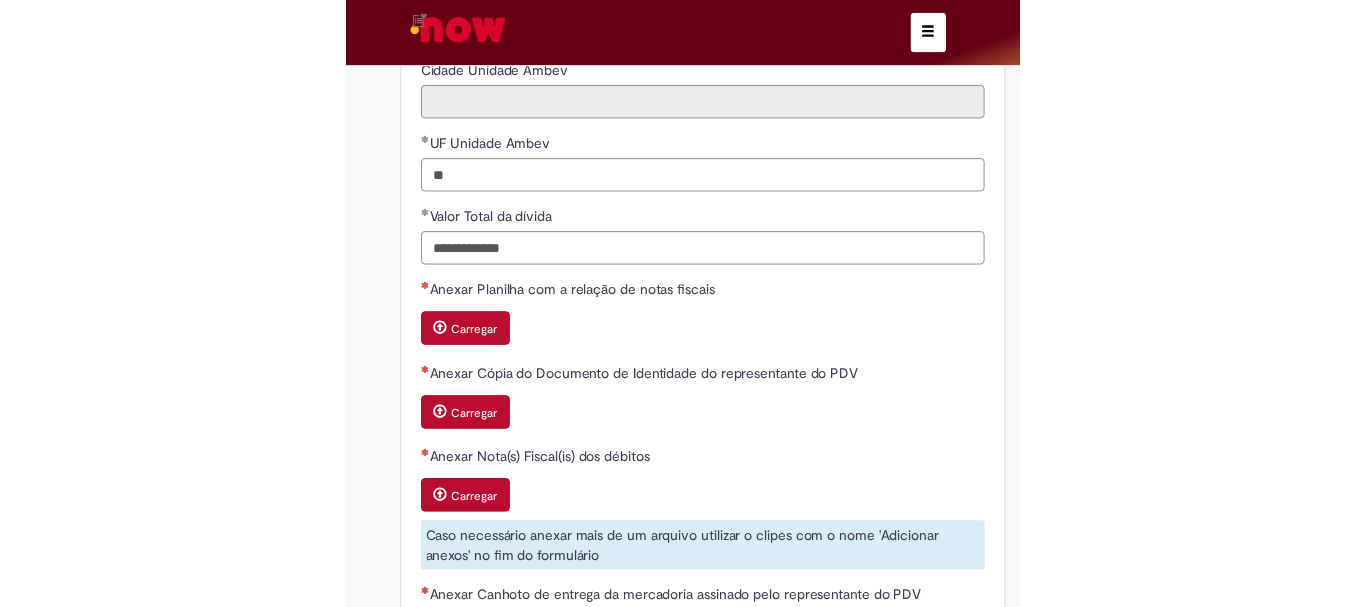 scroll, scrollTop: 2300, scrollLeft: 0, axis: vertical 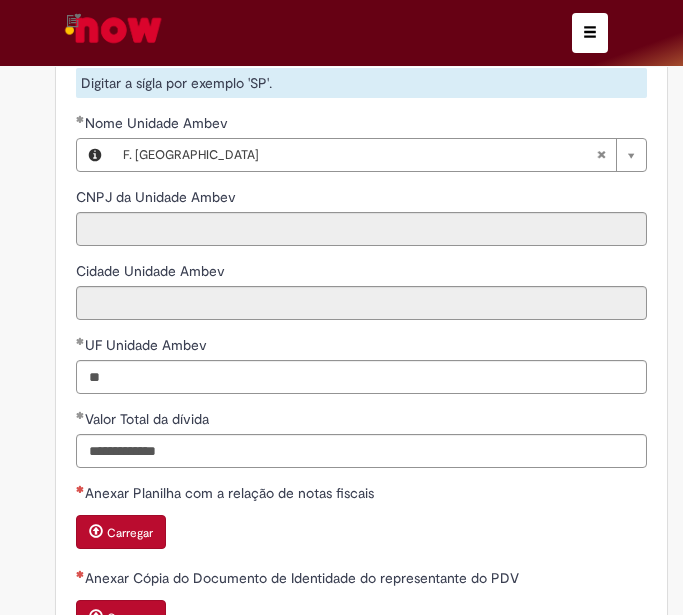 click on "**********" at bounding box center (341, -426) 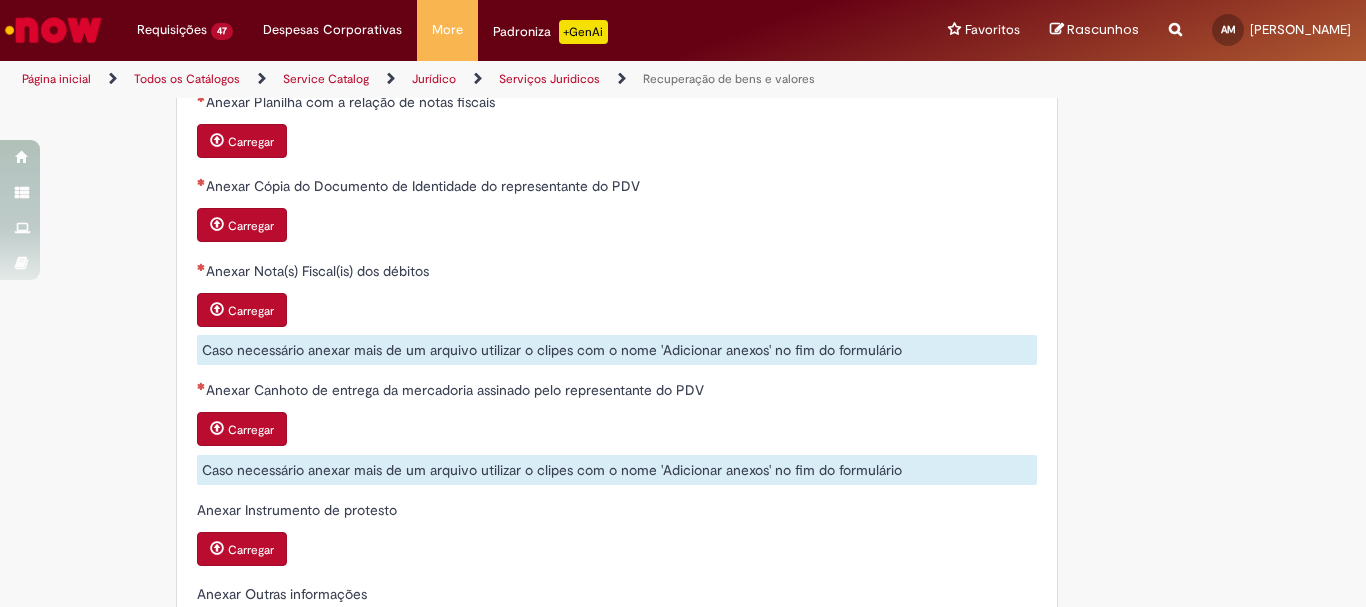 scroll, scrollTop: 1800, scrollLeft: 0, axis: vertical 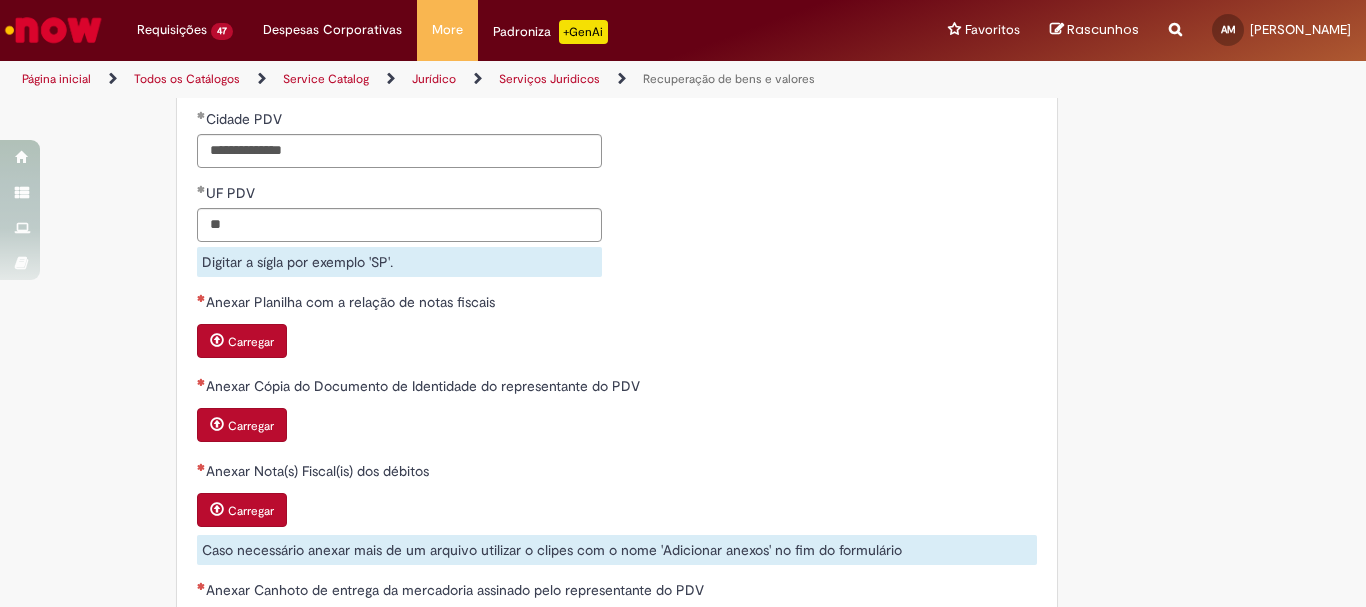 click at bounding box center (217, 340) 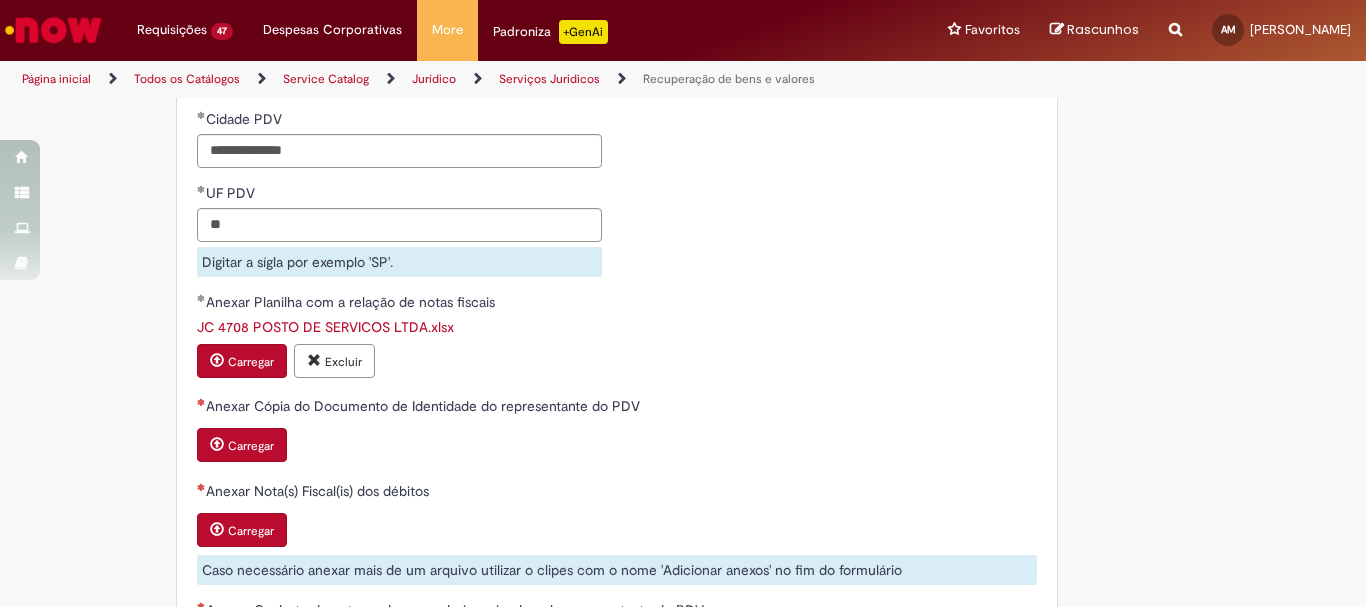 scroll, scrollTop: 1900, scrollLeft: 0, axis: vertical 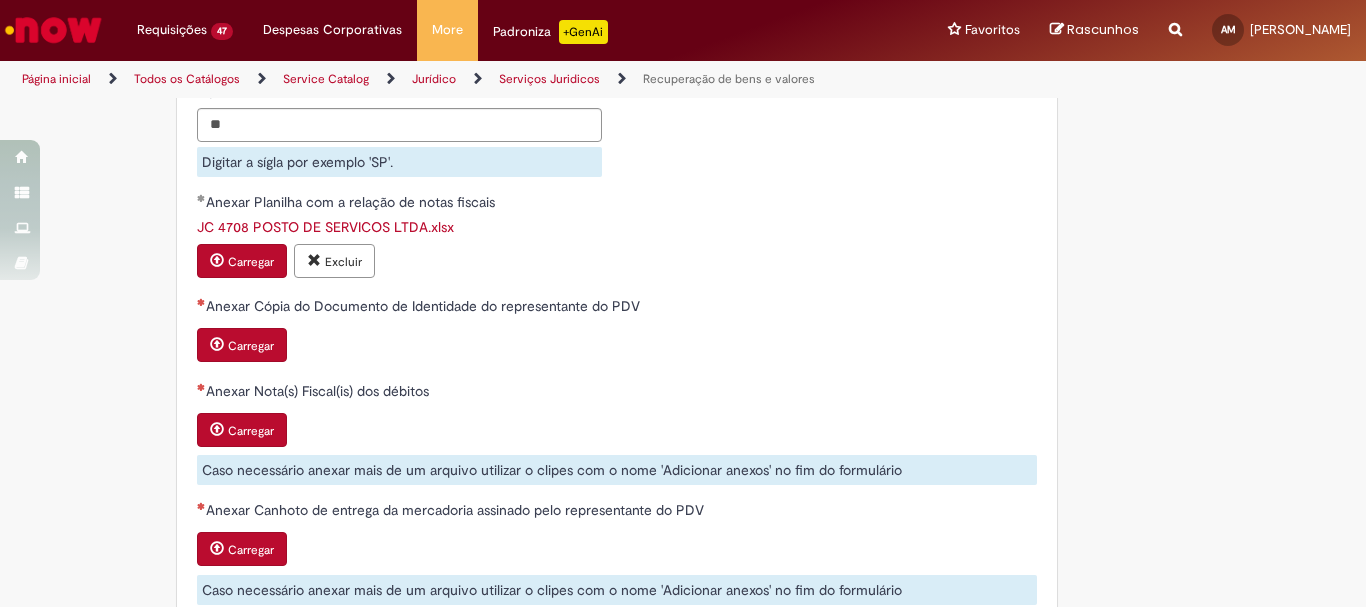click on "Carregar" at bounding box center (251, 431) 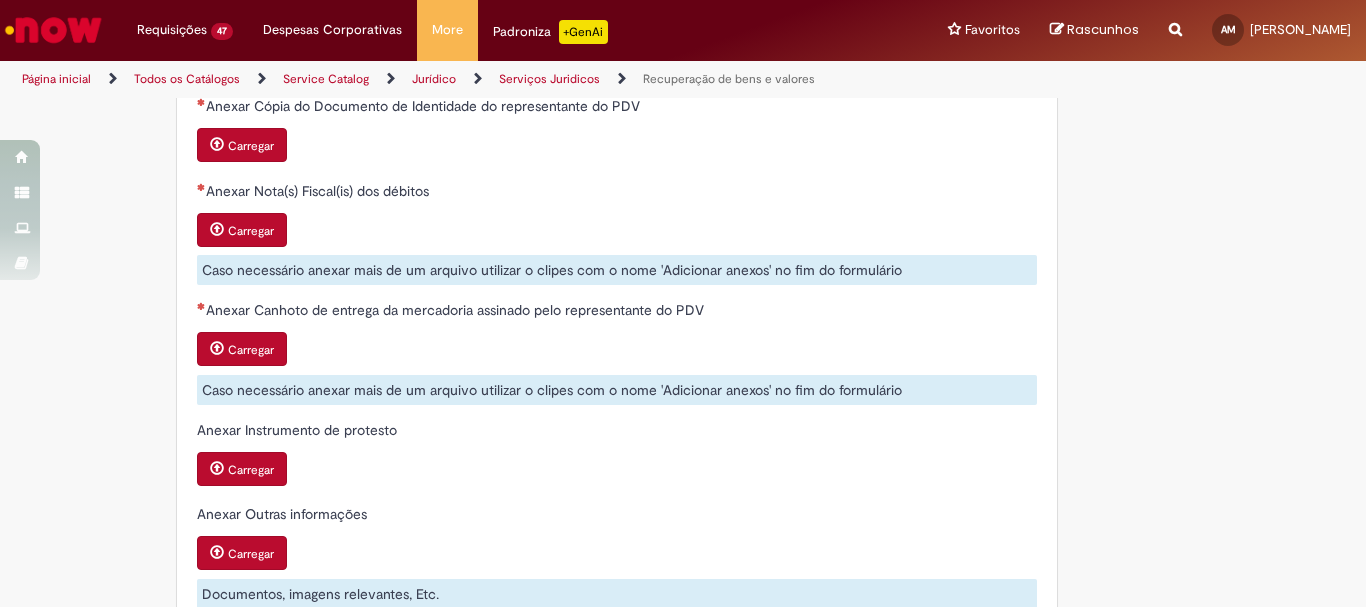 scroll, scrollTop: 2000, scrollLeft: 0, axis: vertical 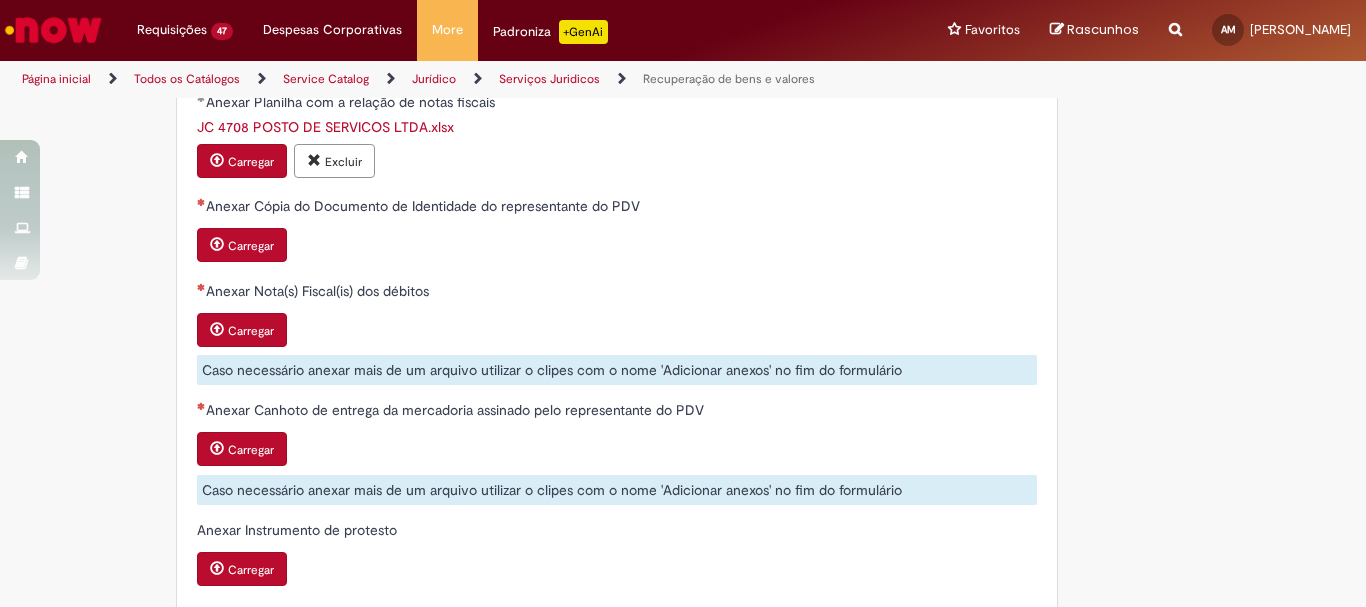 click on "Carregar" at bounding box center (242, 330) 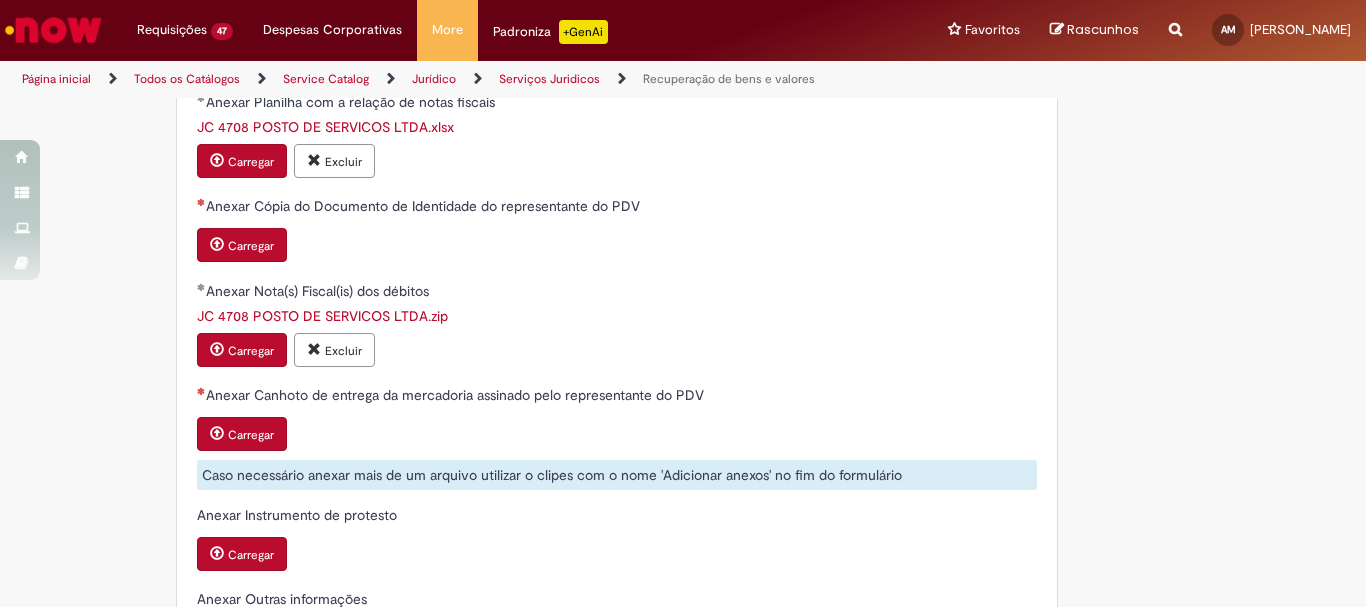 click on "Carregar" at bounding box center (251, 435) 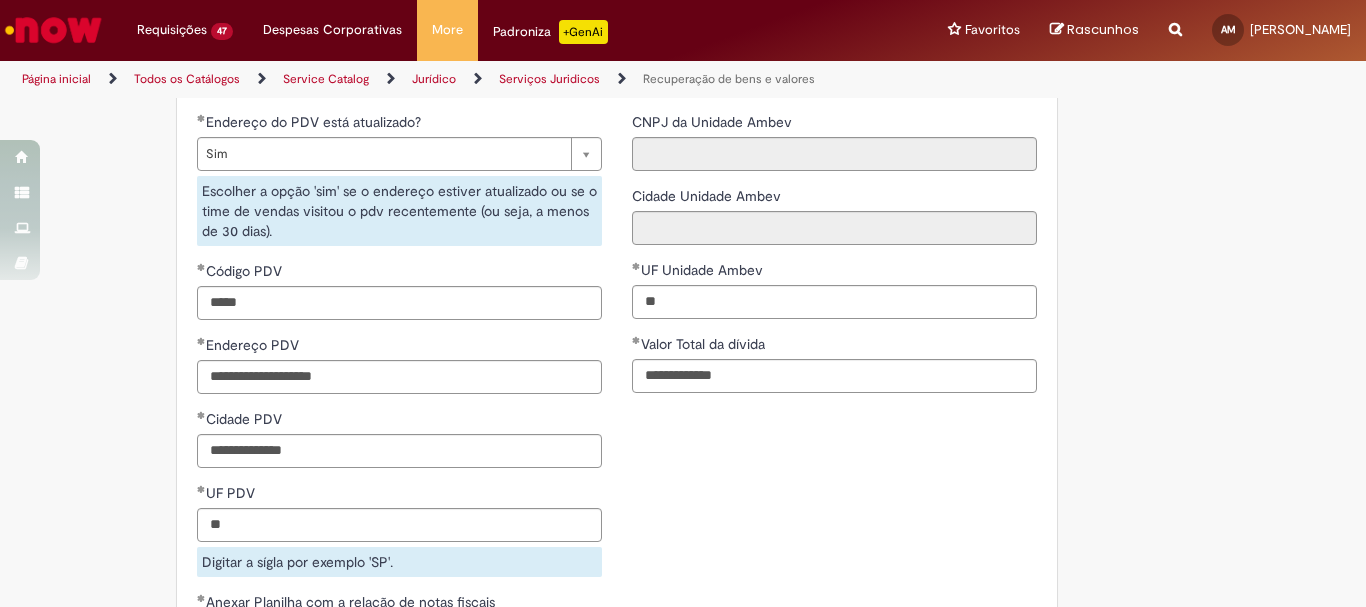 scroll, scrollTop: 1300, scrollLeft: 0, axis: vertical 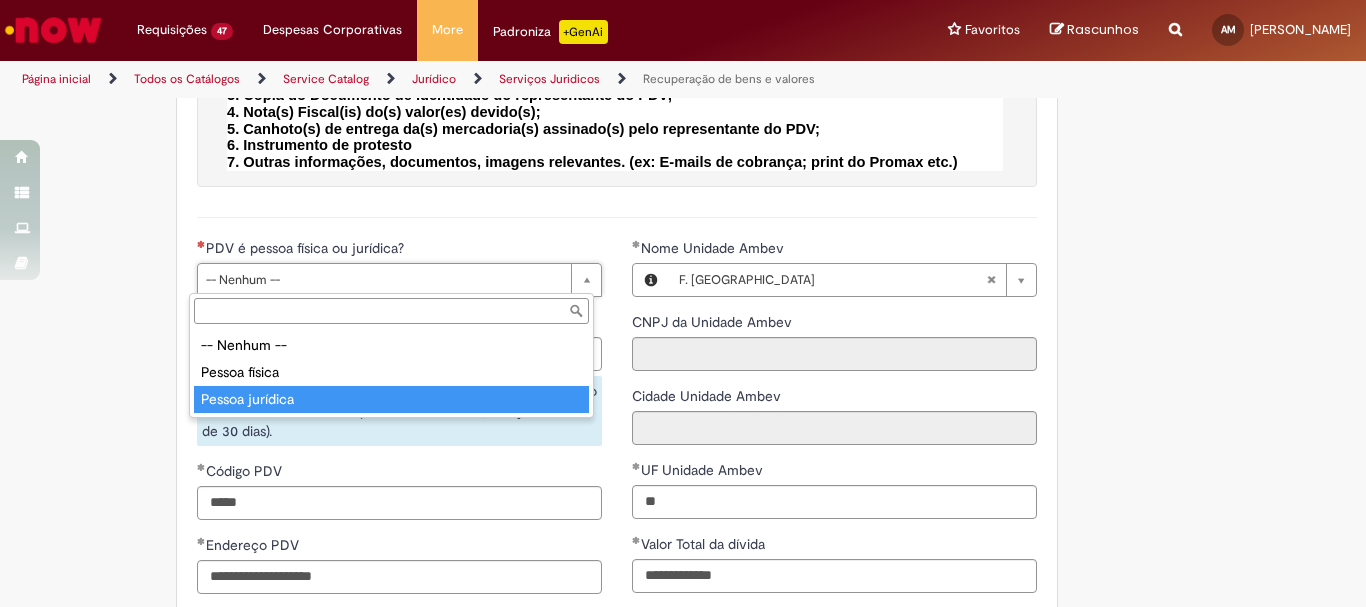 type on "**********" 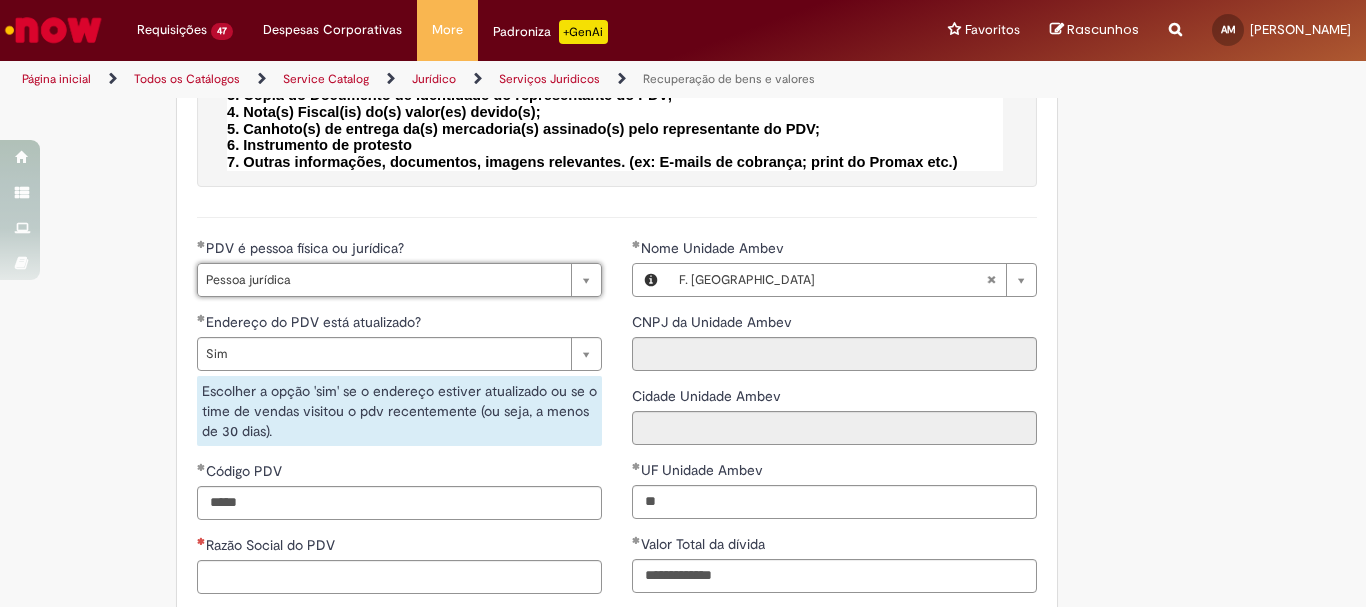 click on "**********" at bounding box center [585, 383] 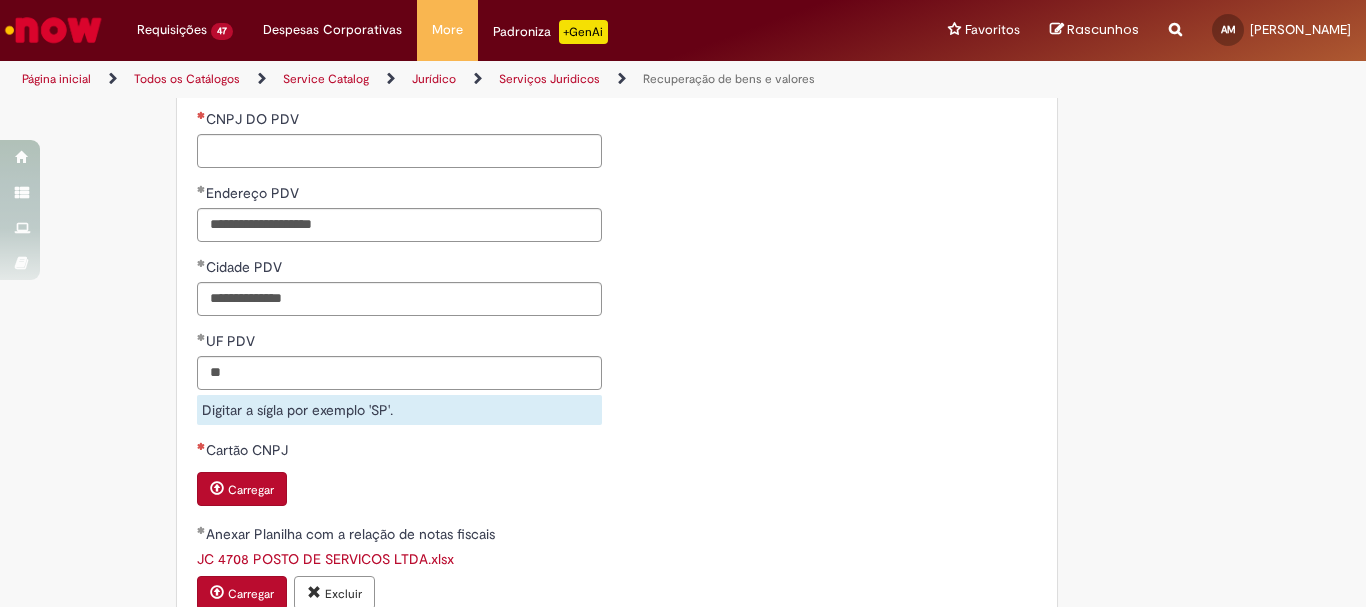scroll, scrollTop: 2000, scrollLeft: 0, axis: vertical 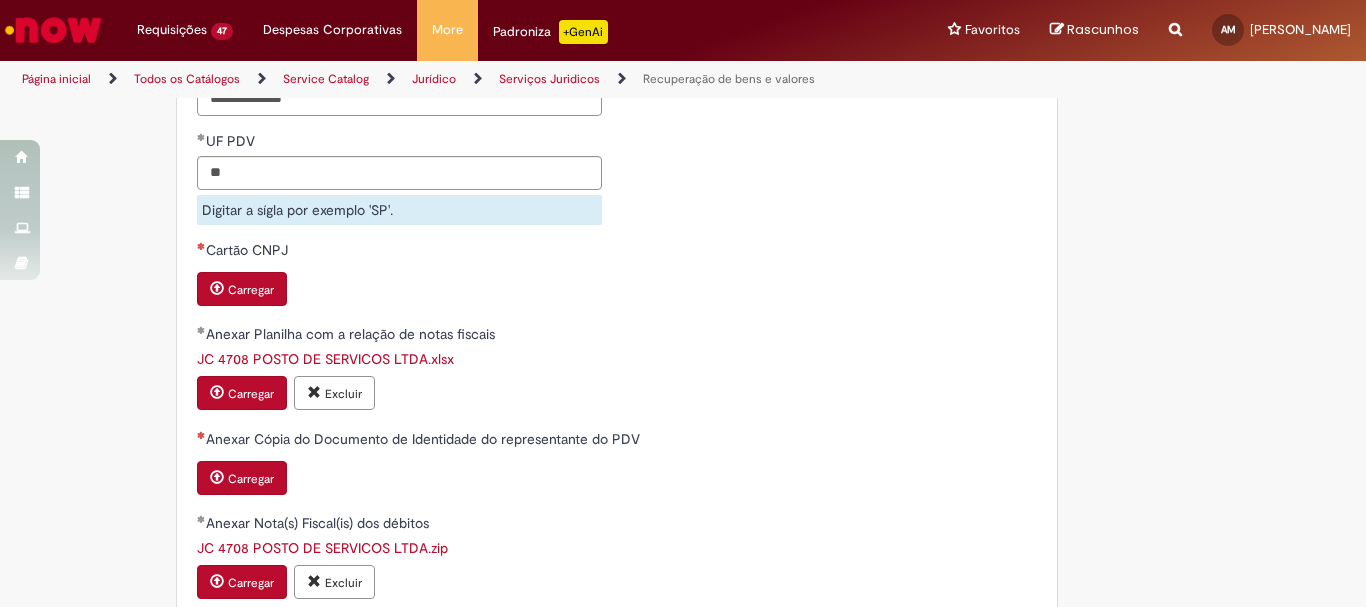click on "Carregar" at bounding box center (251, 290) 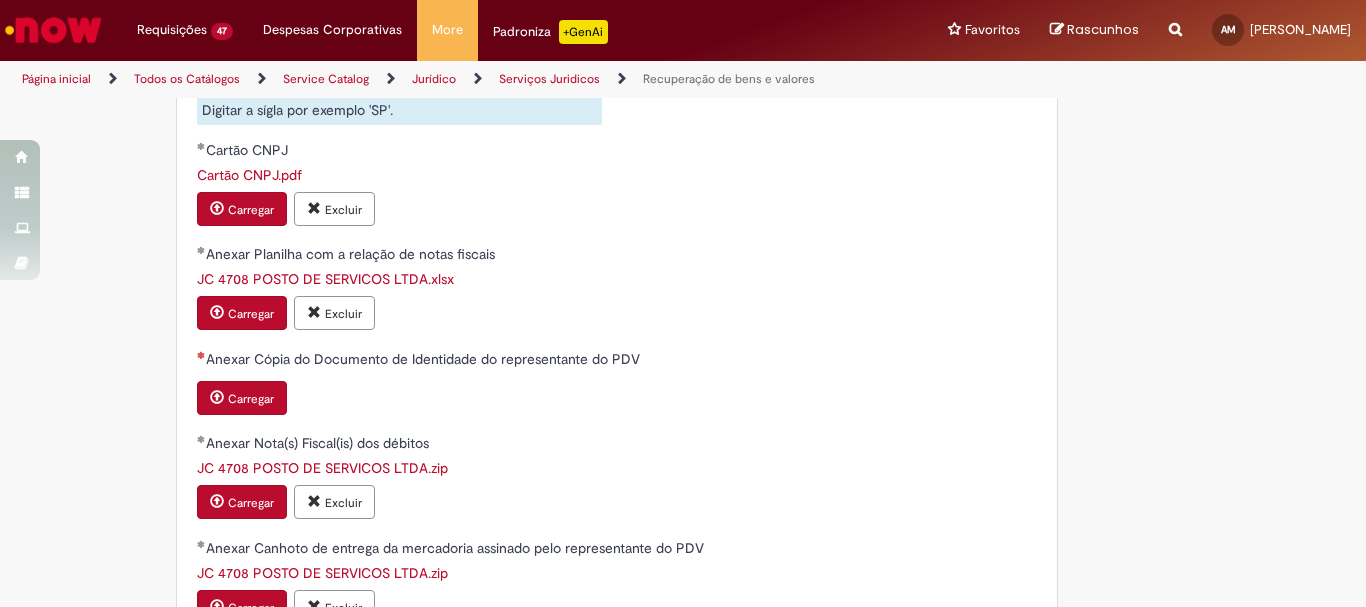 scroll, scrollTop: 2200, scrollLeft: 0, axis: vertical 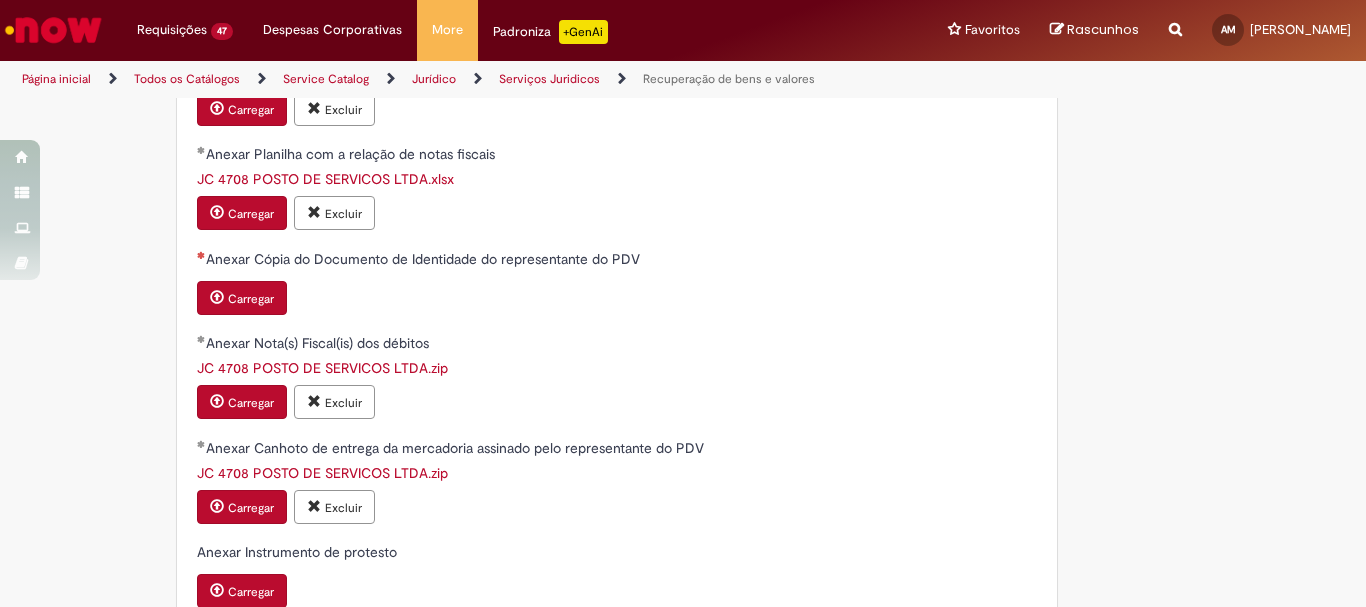 click on "Carregar" at bounding box center [251, 299] 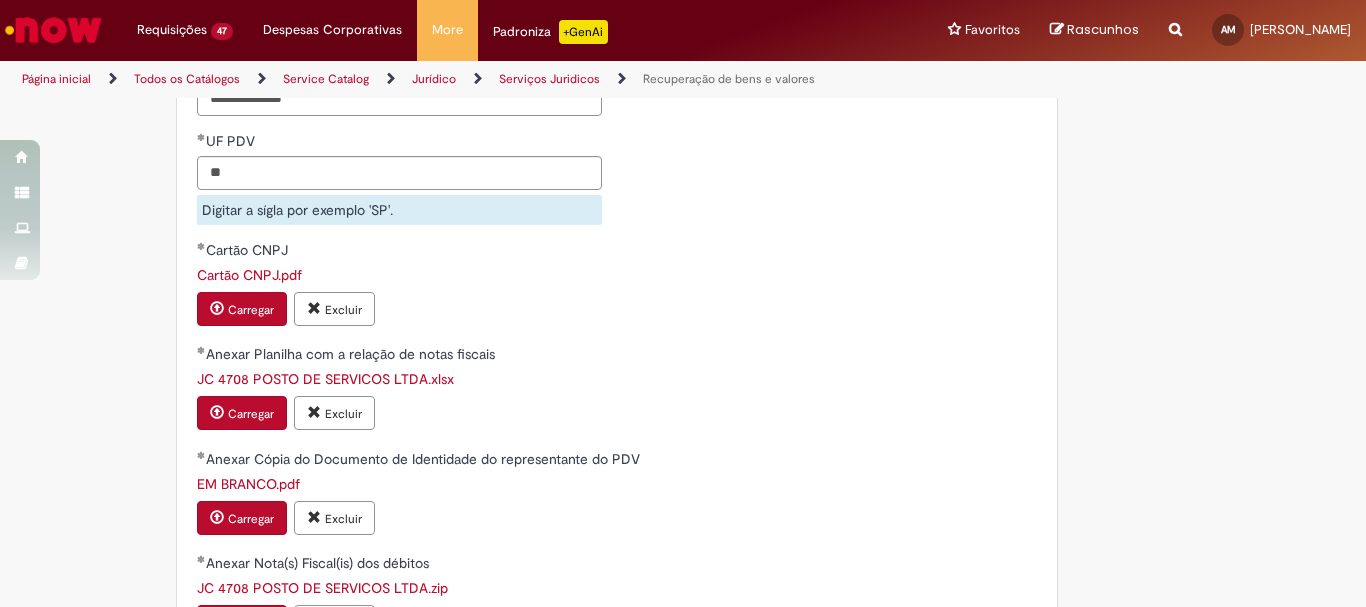 scroll, scrollTop: 1700, scrollLeft: 0, axis: vertical 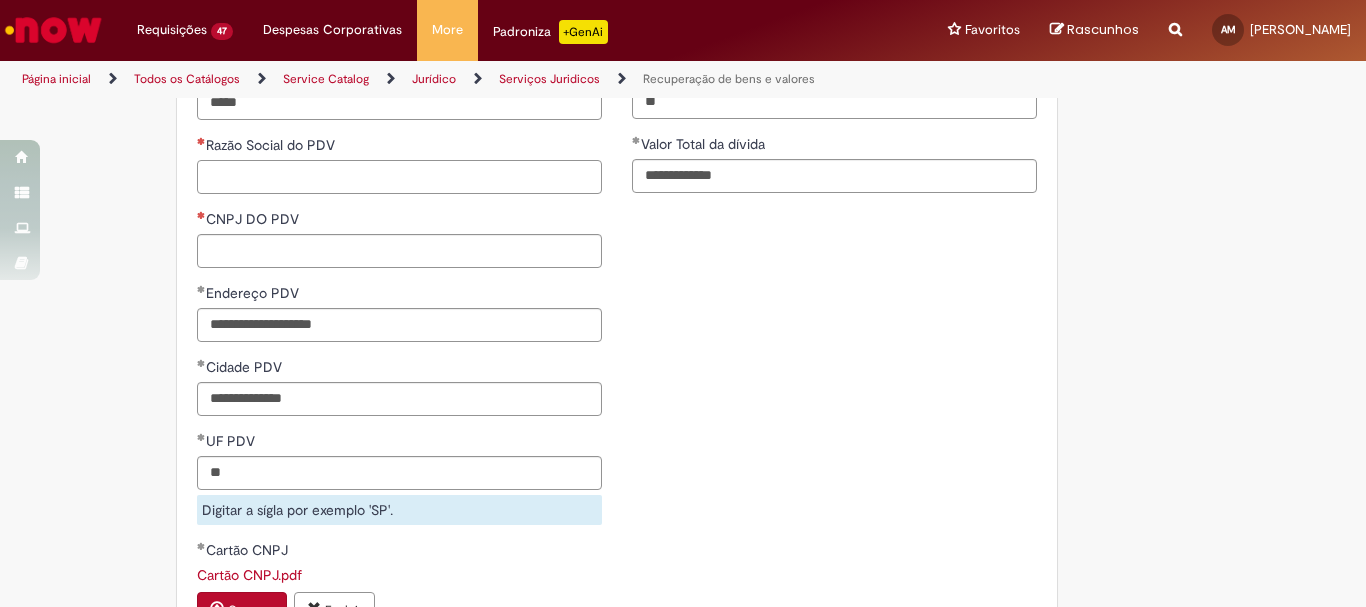 click on "Razão Social do PDV" at bounding box center (399, 177) 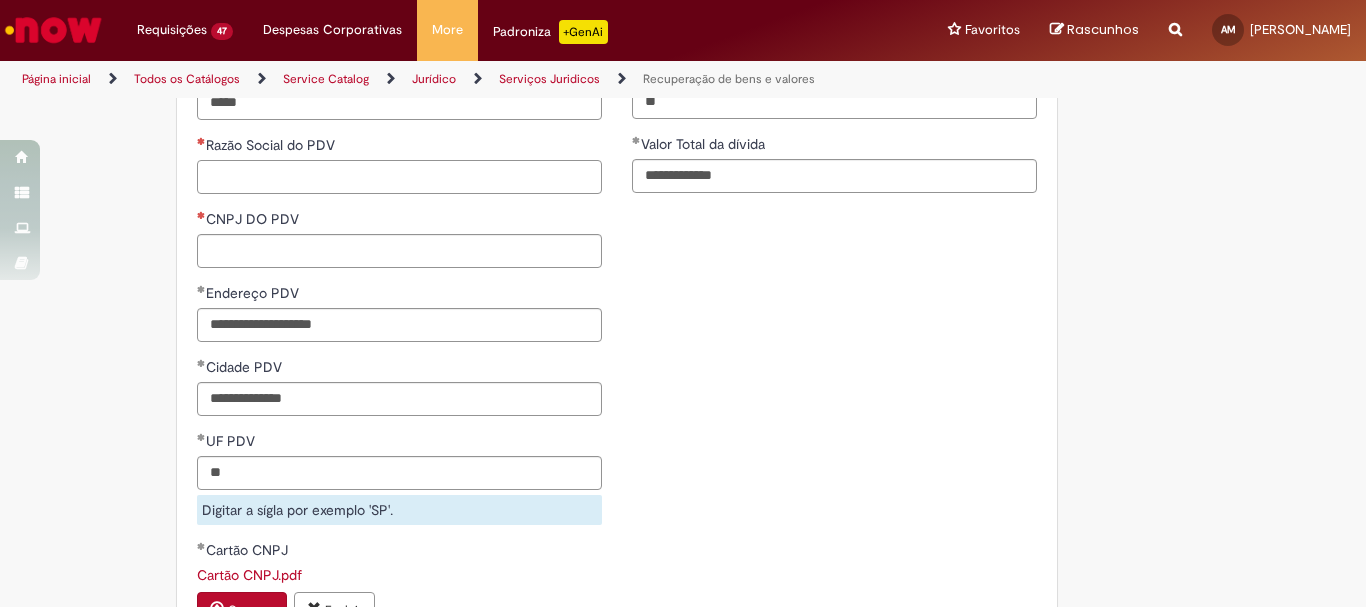 paste on "**********" 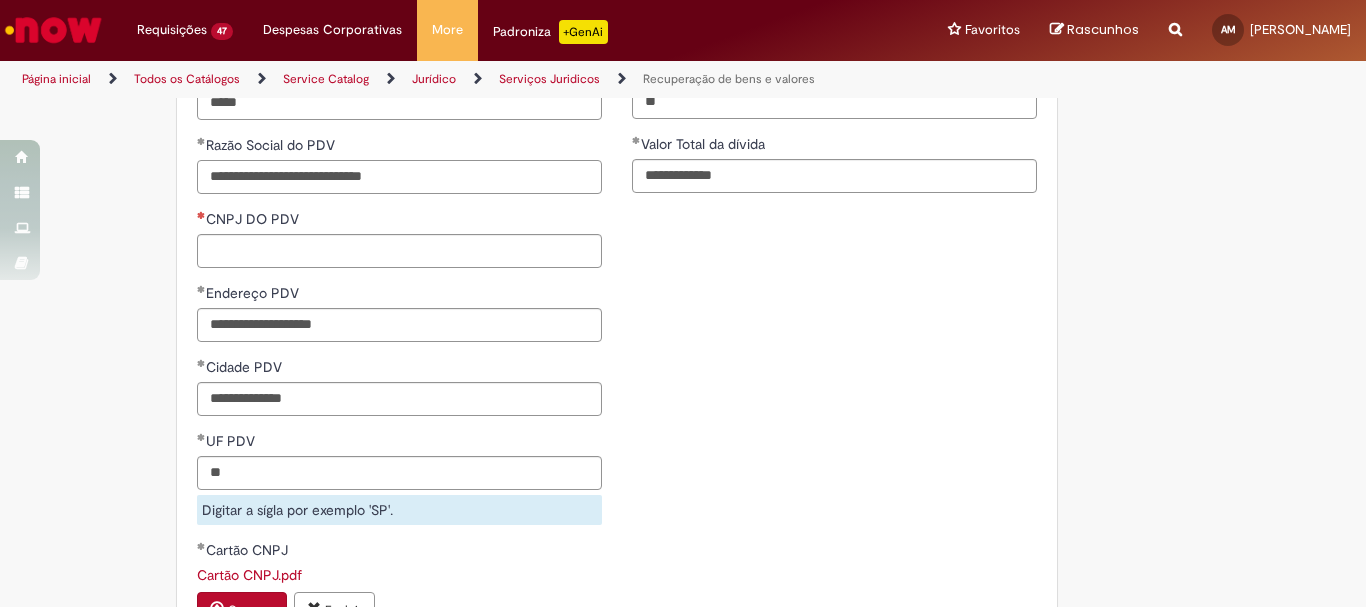 type on "**********" 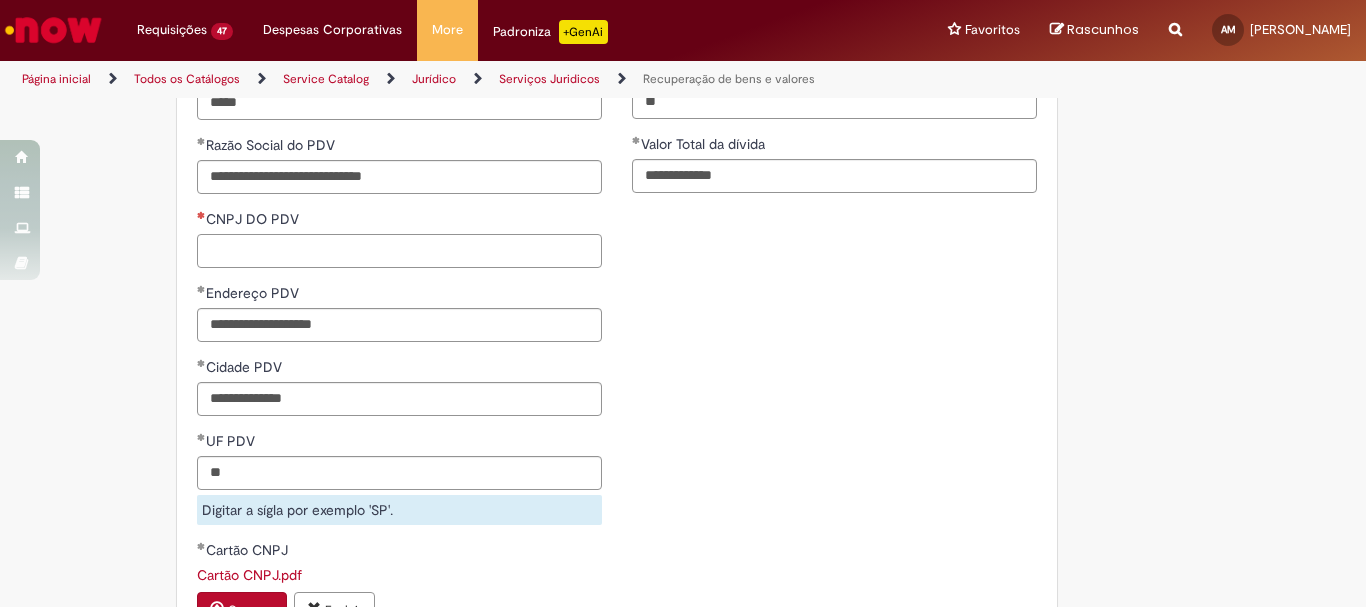 click on "CNPJ DO PDV" at bounding box center [399, 251] 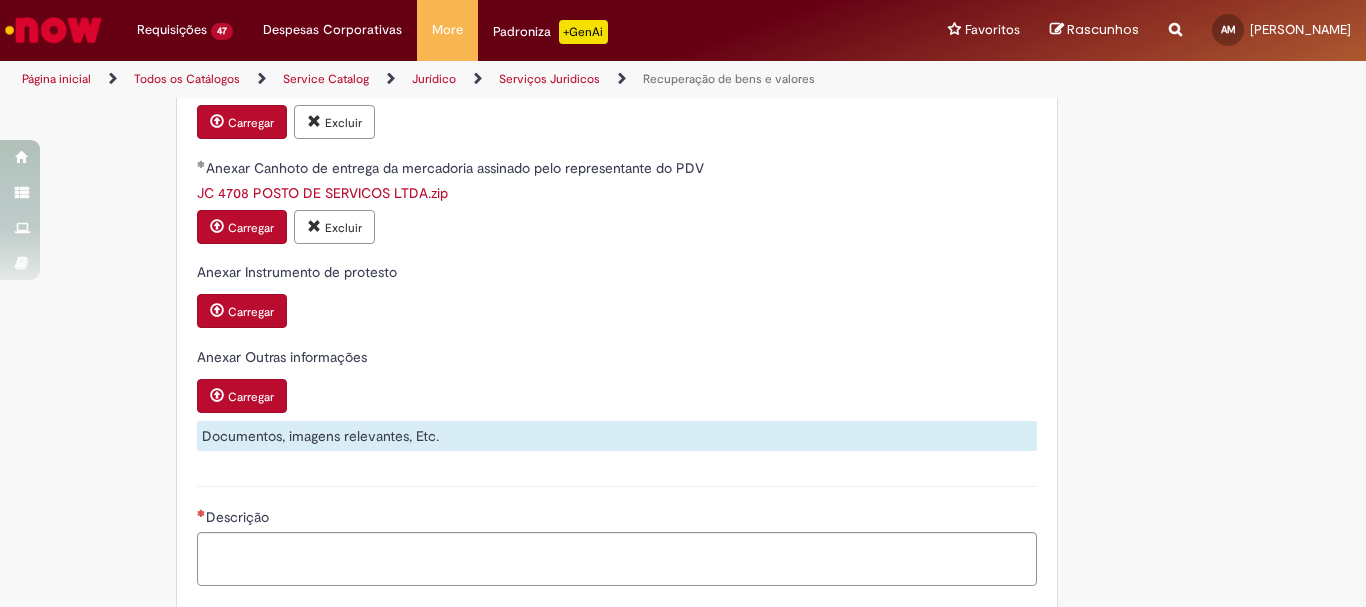 scroll, scrollTop: 2700, scrollLeft: 0, axis: vertical 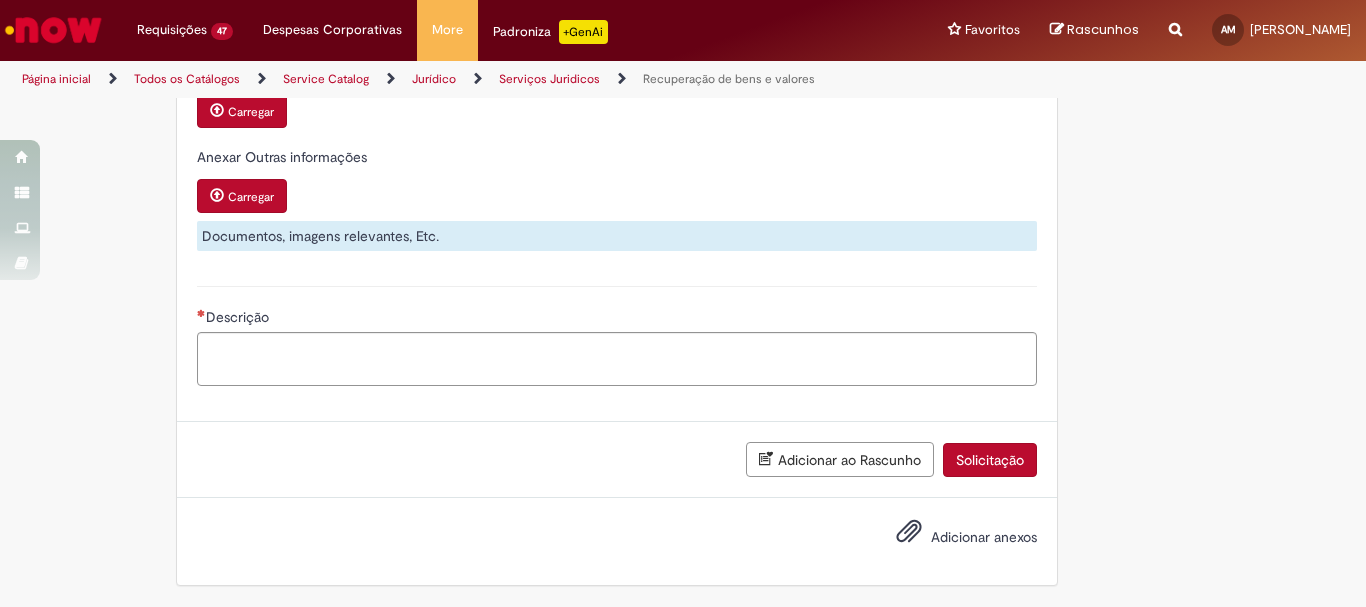 type on "**********" 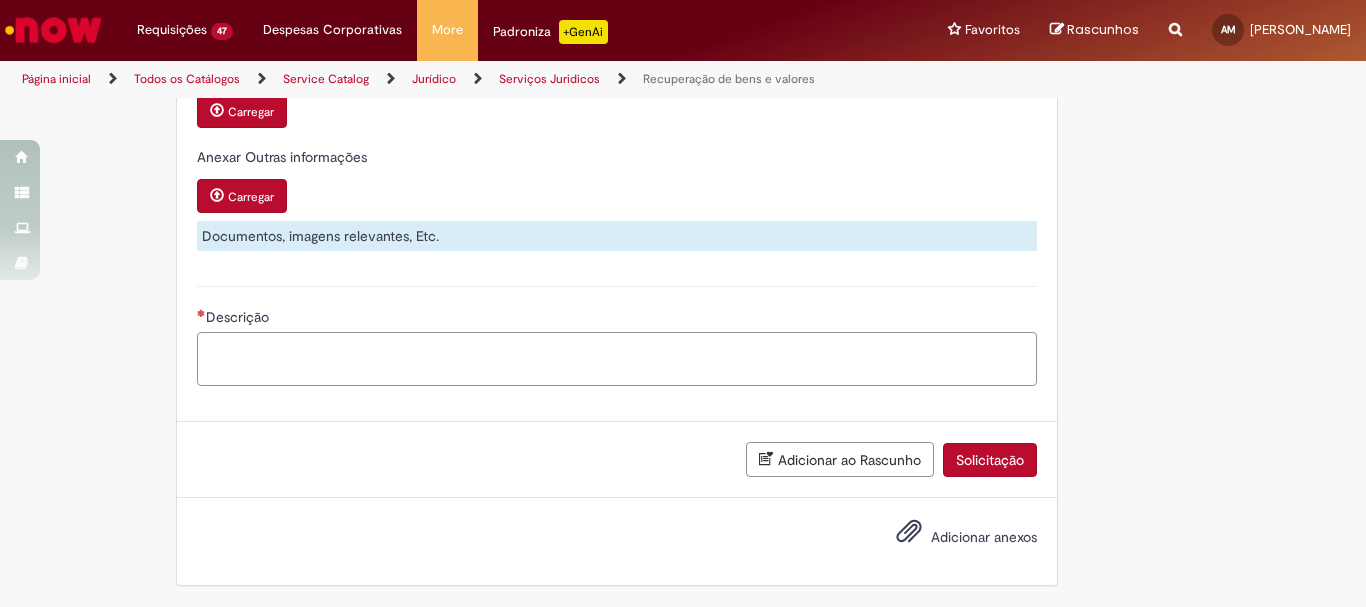 click on "Descrição" at bounding box center (617, 359) 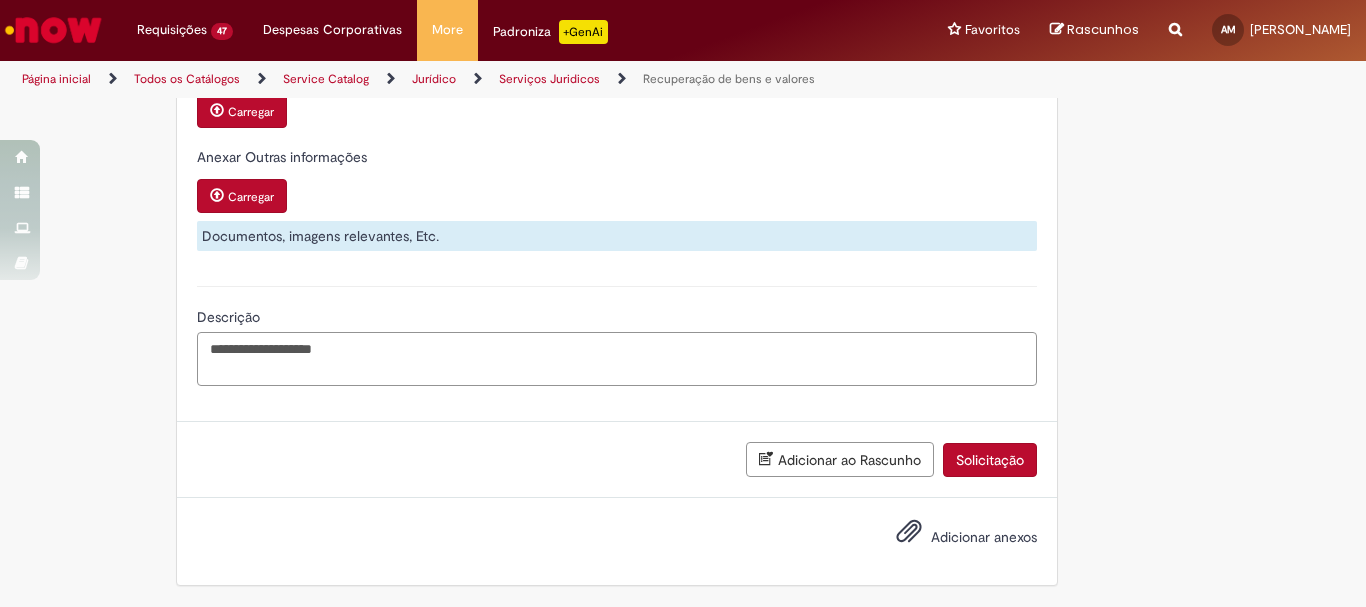 paste on "**********" 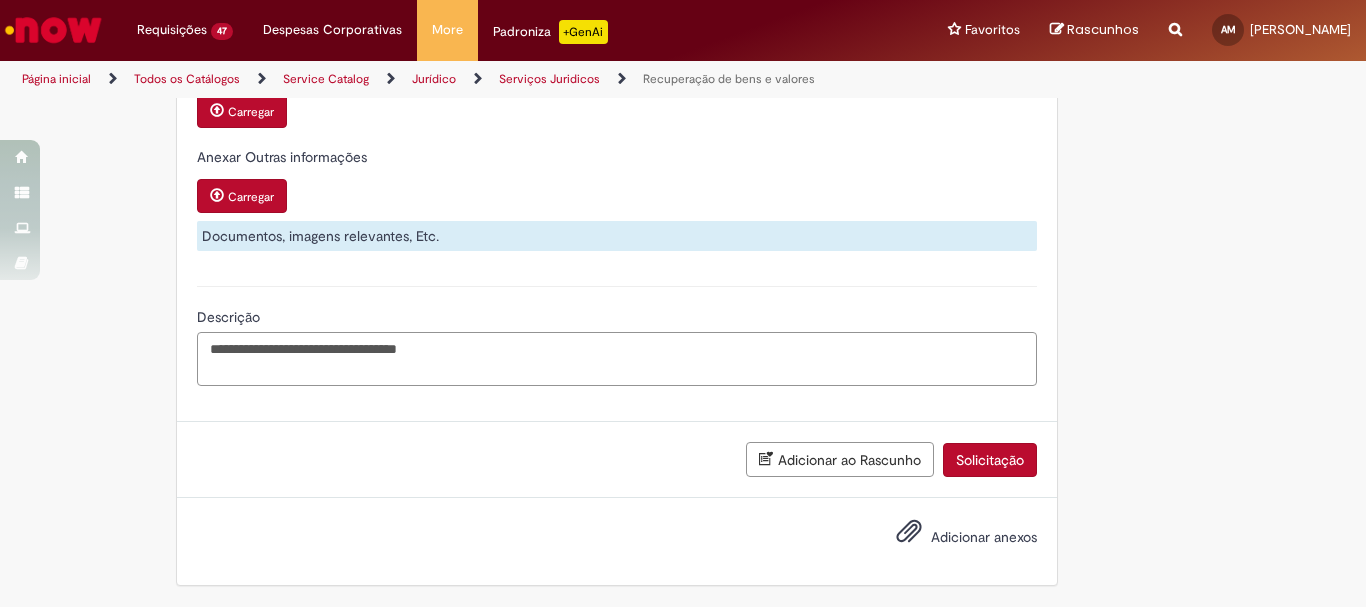 paste on "**********" 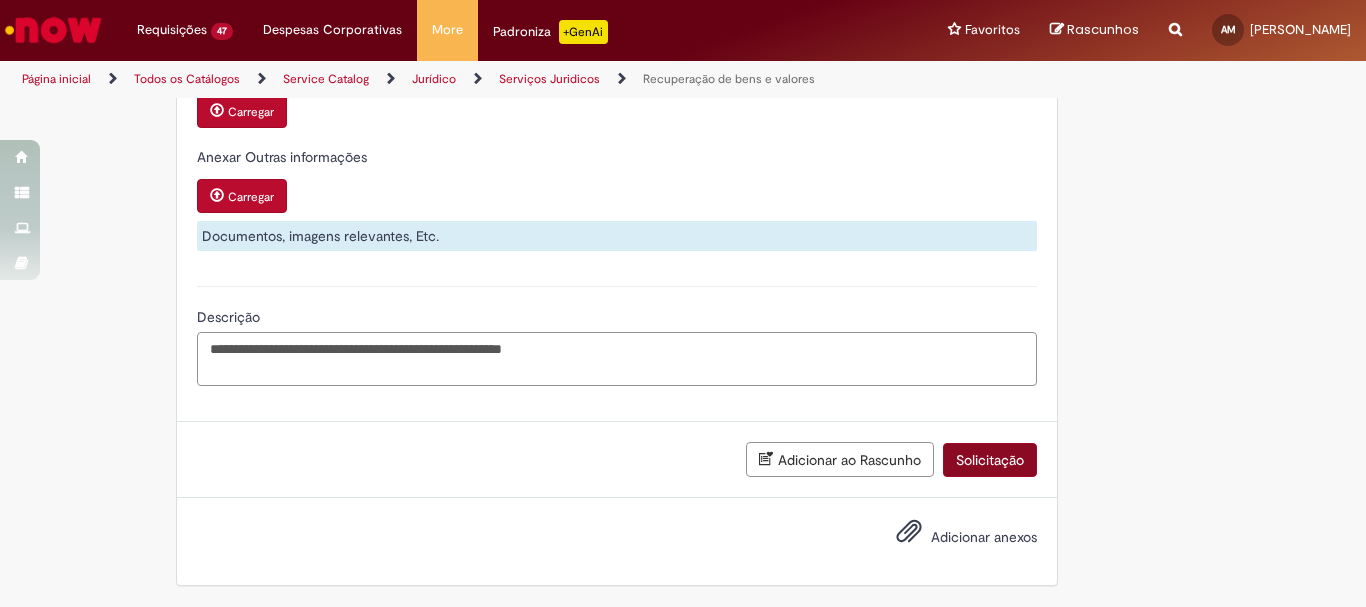 type on "**********" 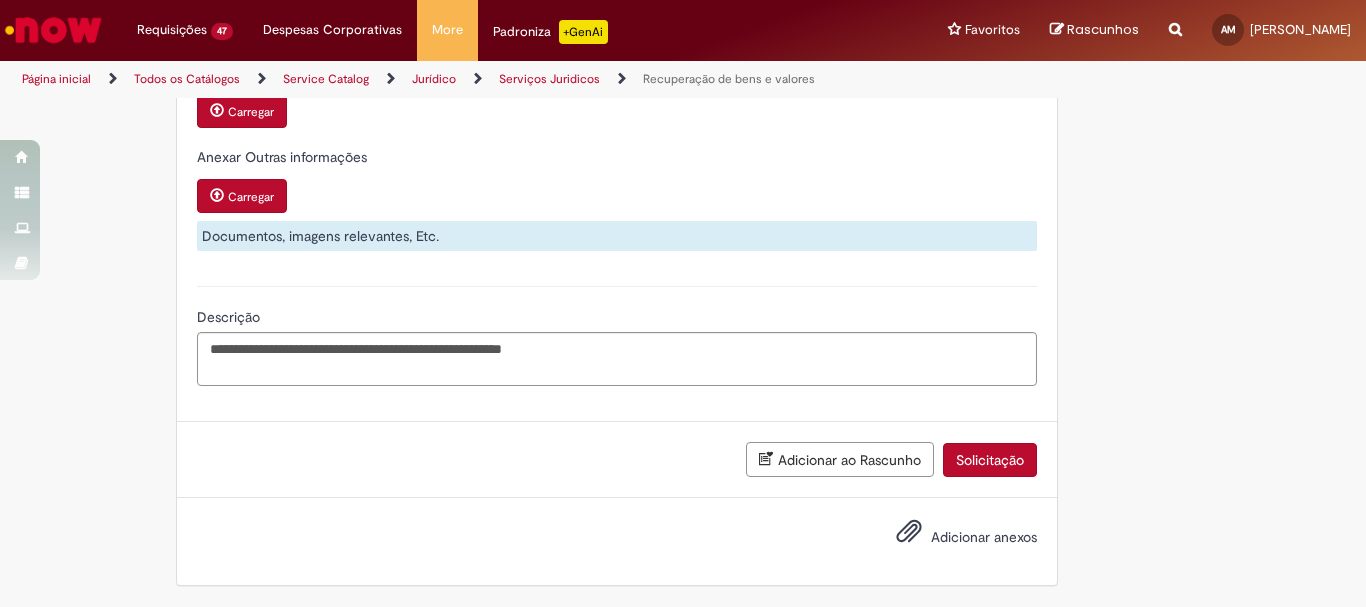 click on "Solicitação" at bounding box center (990, 460) 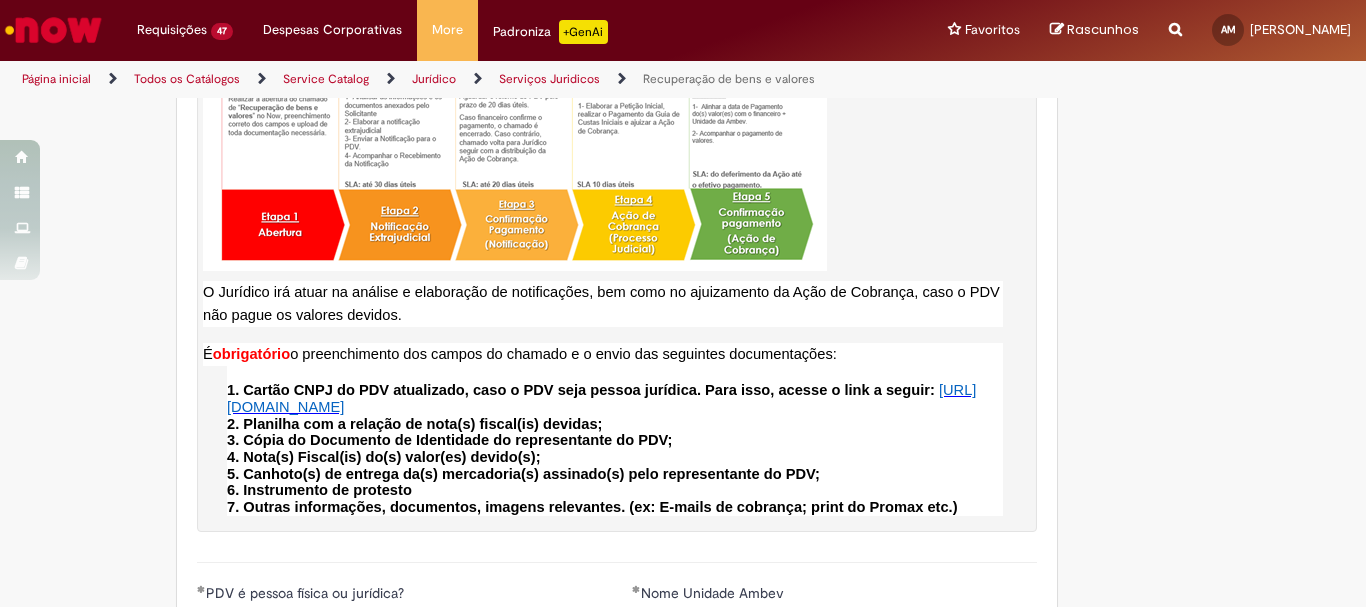 scroll, scrollTop: 655, scrollLeft: 0, axis: vertical 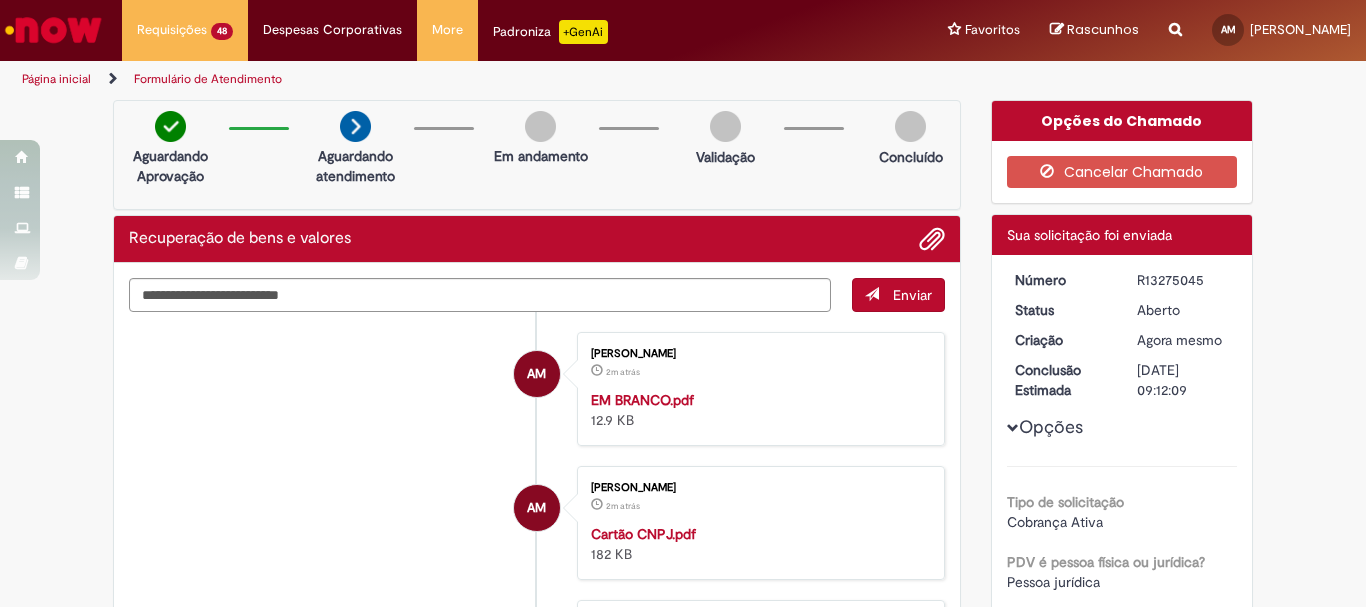 drag, startPoint x: 1142, startPoint y: 275, endPoint x: 1201, endPoint y: 273, distance: 59.03389 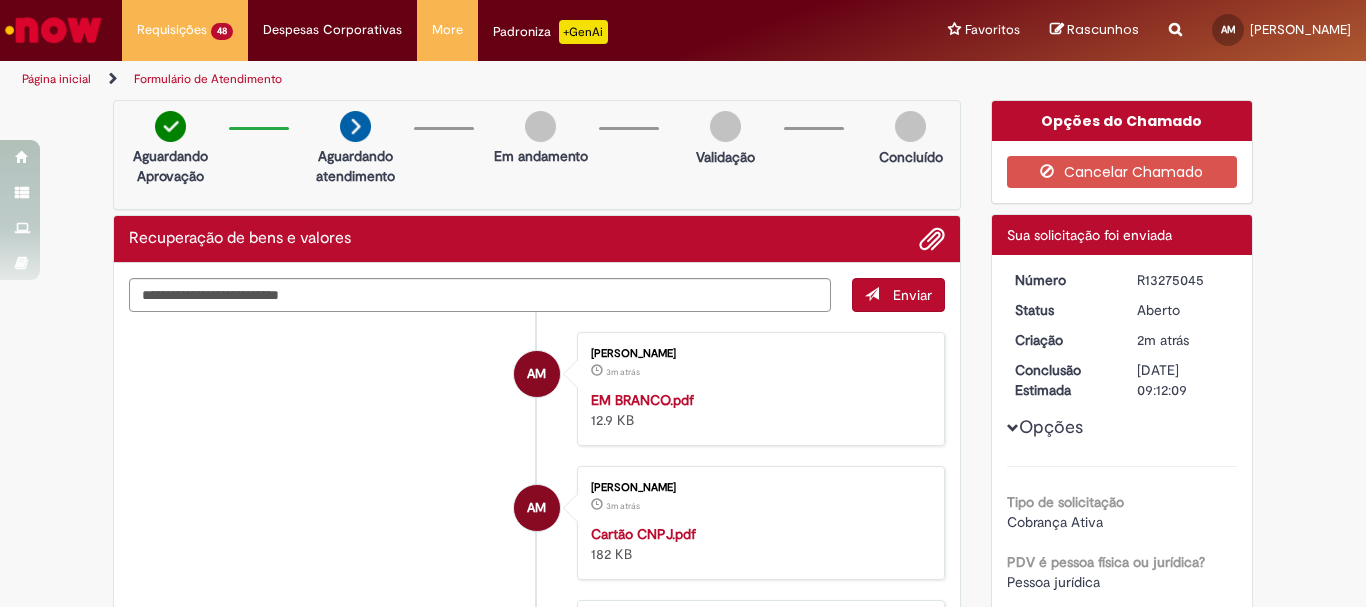 copy on "R13275045" 